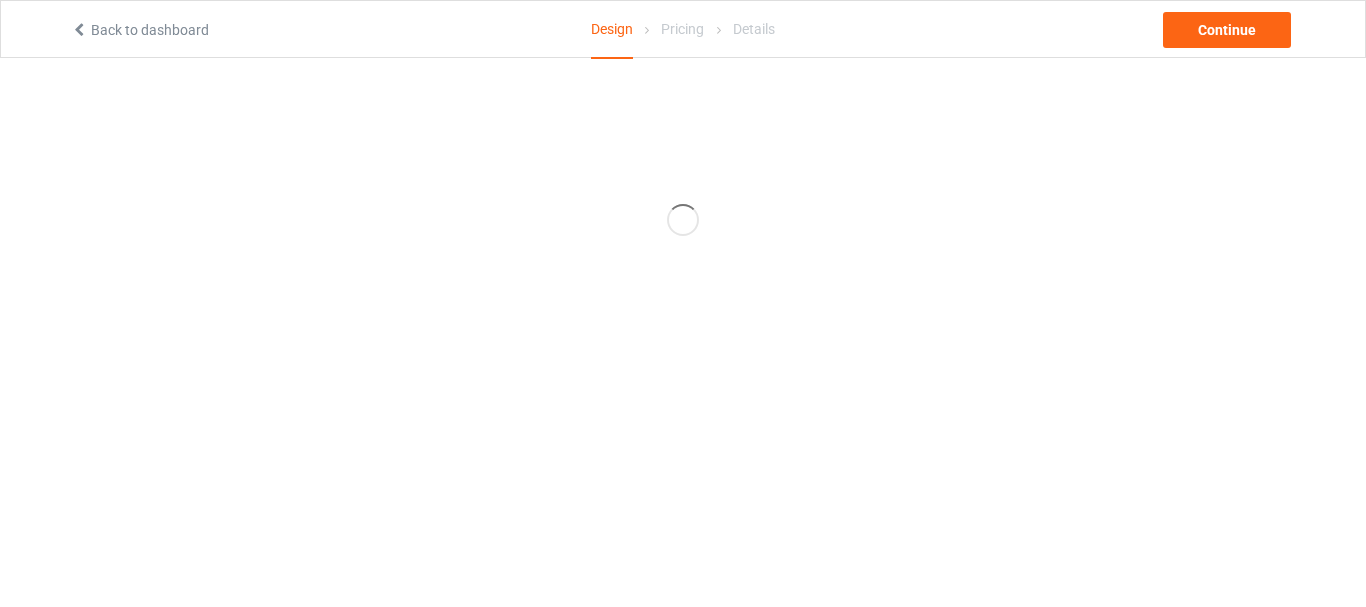 scroll, scrollTop: 0, scrollLeft: 0, axis: both 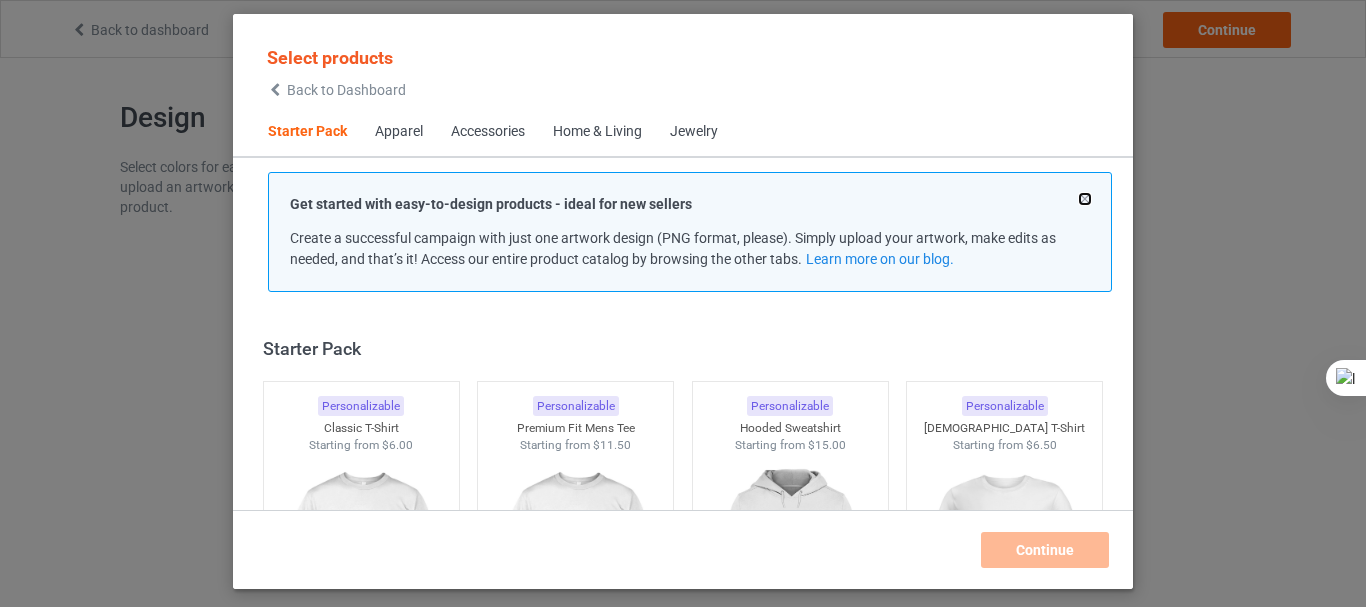 click at bounding box center (1085, 199) 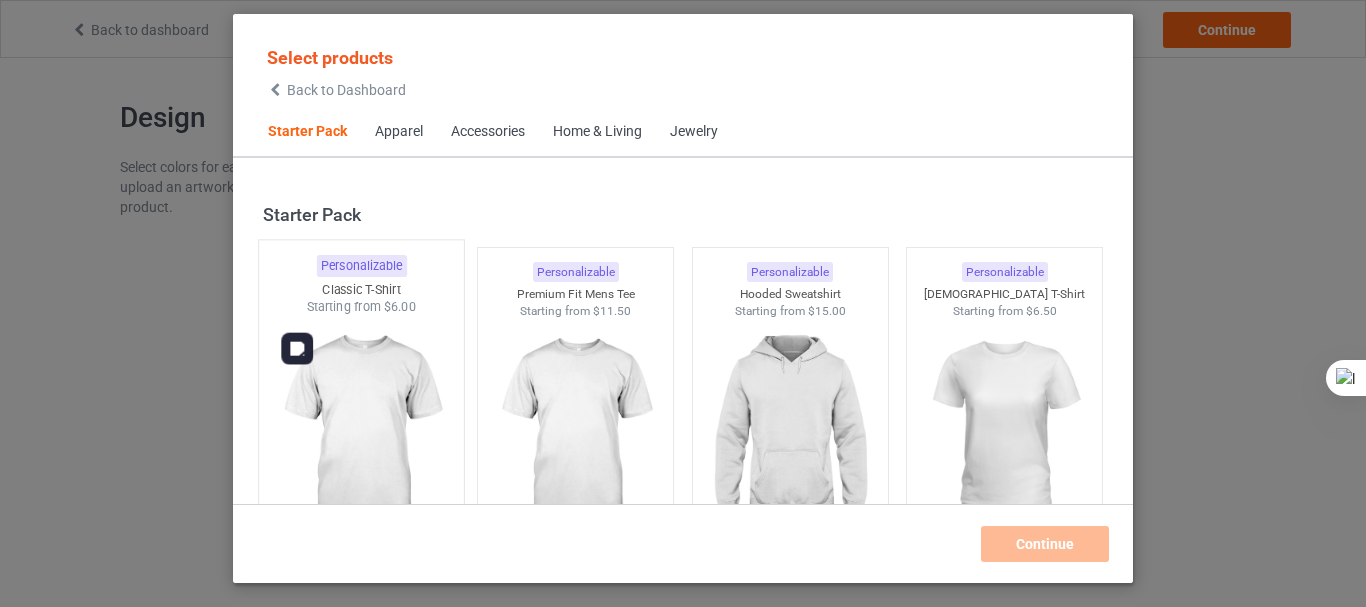 click at bounding box center (361, 433) 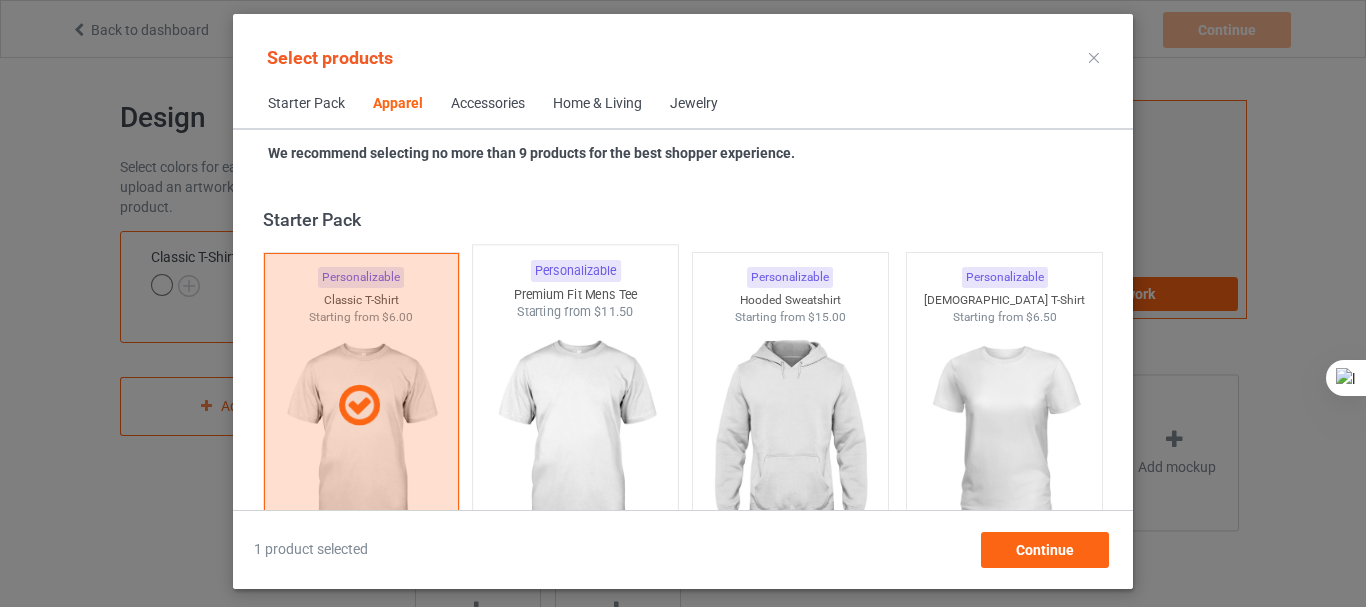 click at bounding box center (576, 438) 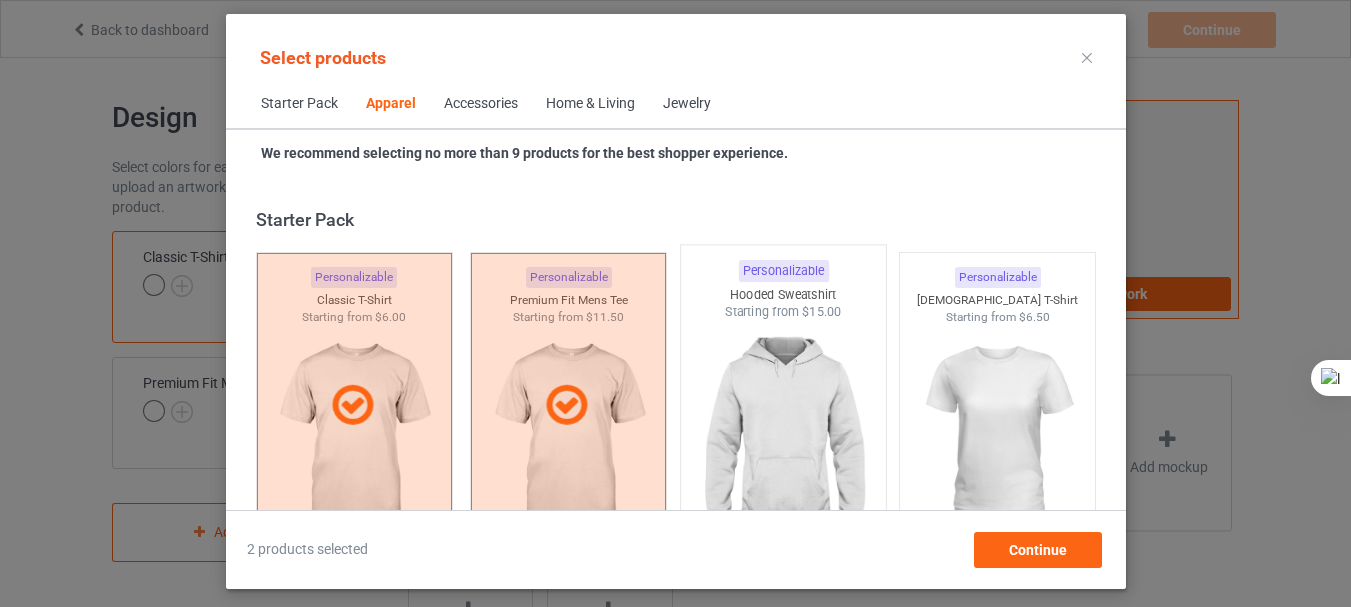 click at bounding box center [783, 438] 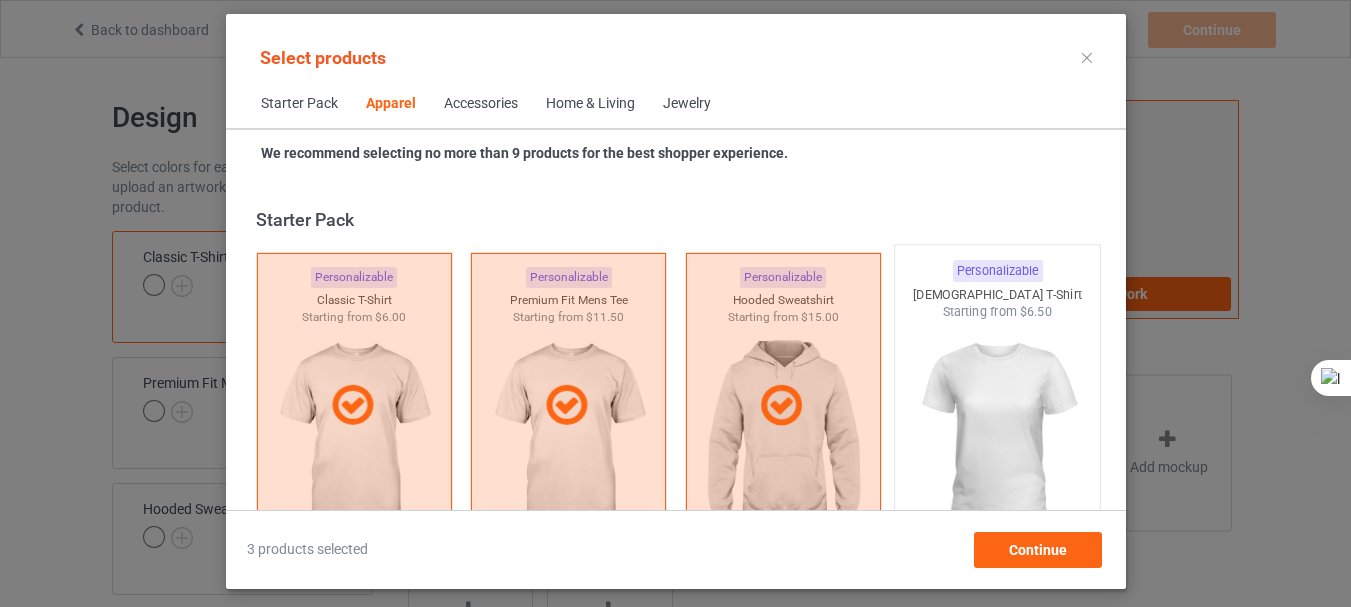 click at bounding box center [997, 438] 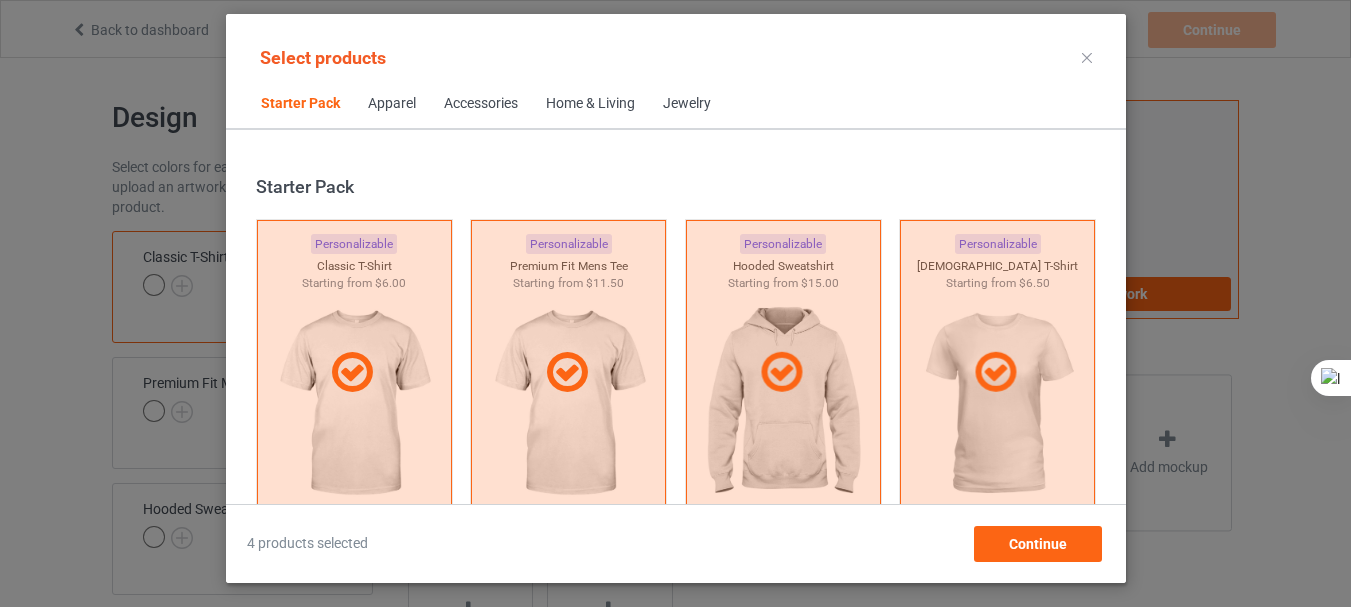 scroll, scrollTop: 477, scrollLeft: 0, axis: vertical 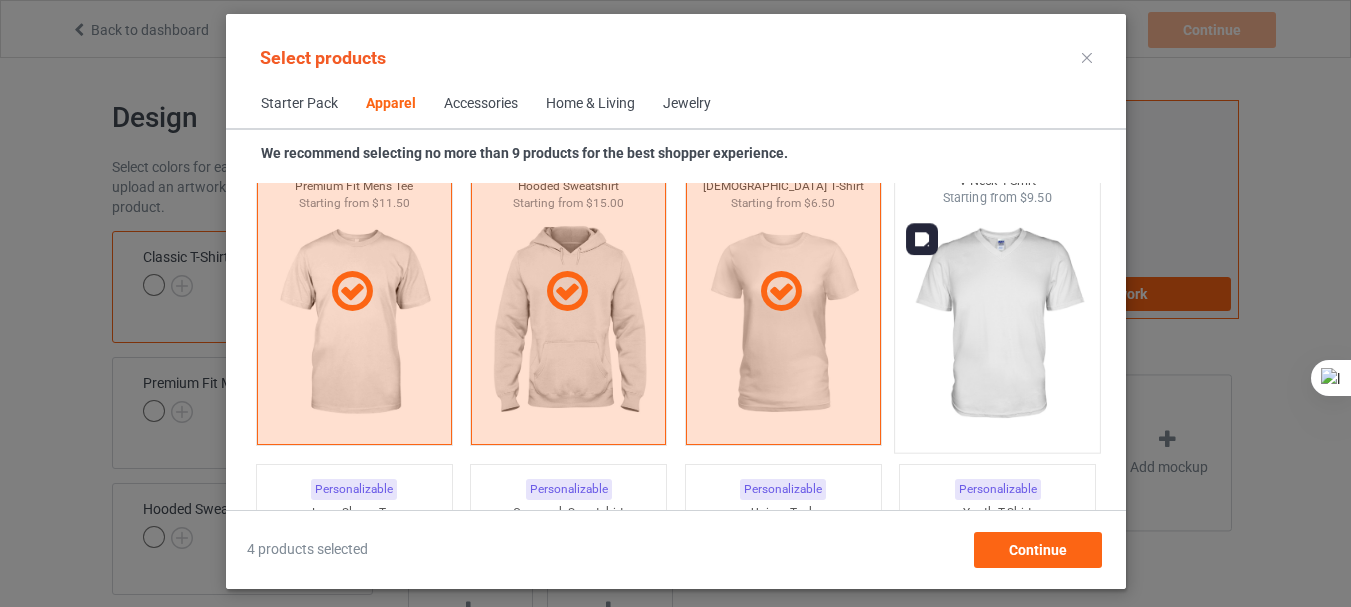 click at bounding box center [997, 324] 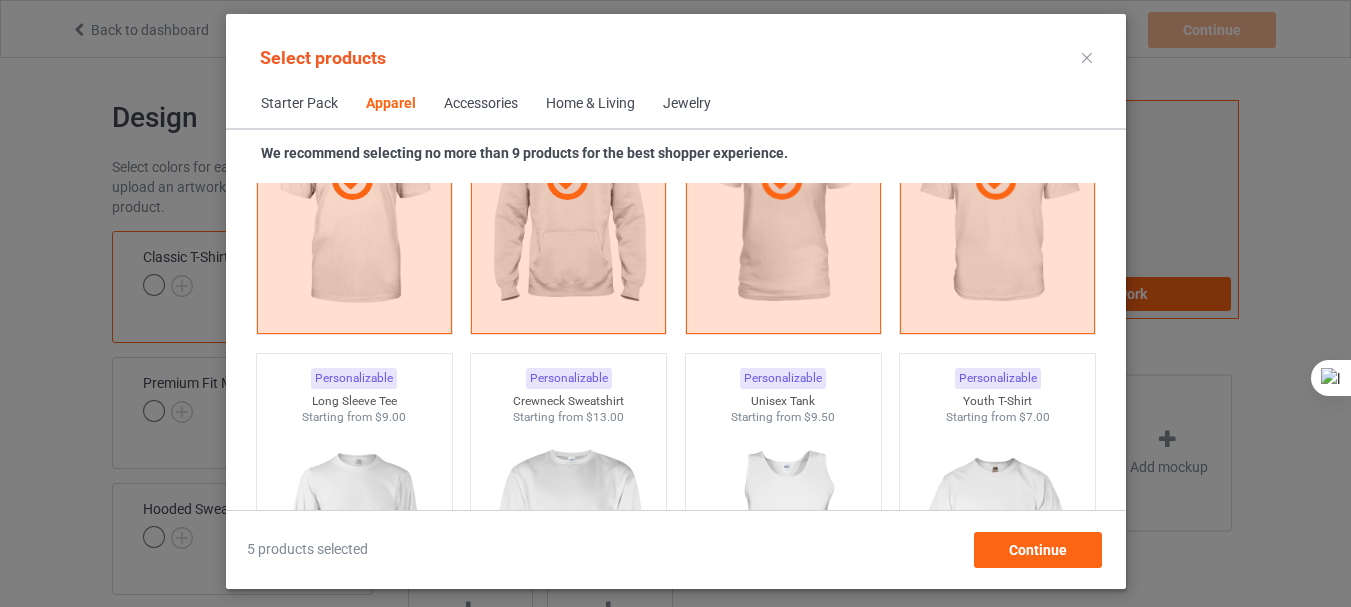 scroll, scrollTop: 1350, scrollLeft: 0, axis: vertical 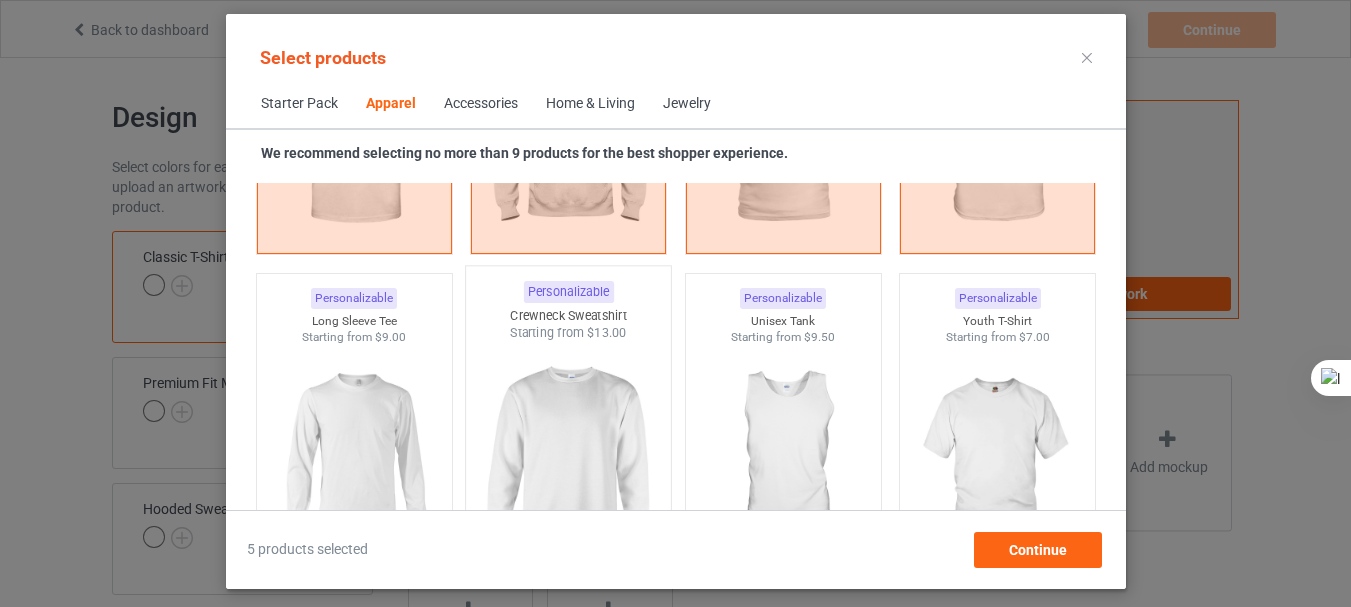 click at bounding box center [568, 459] 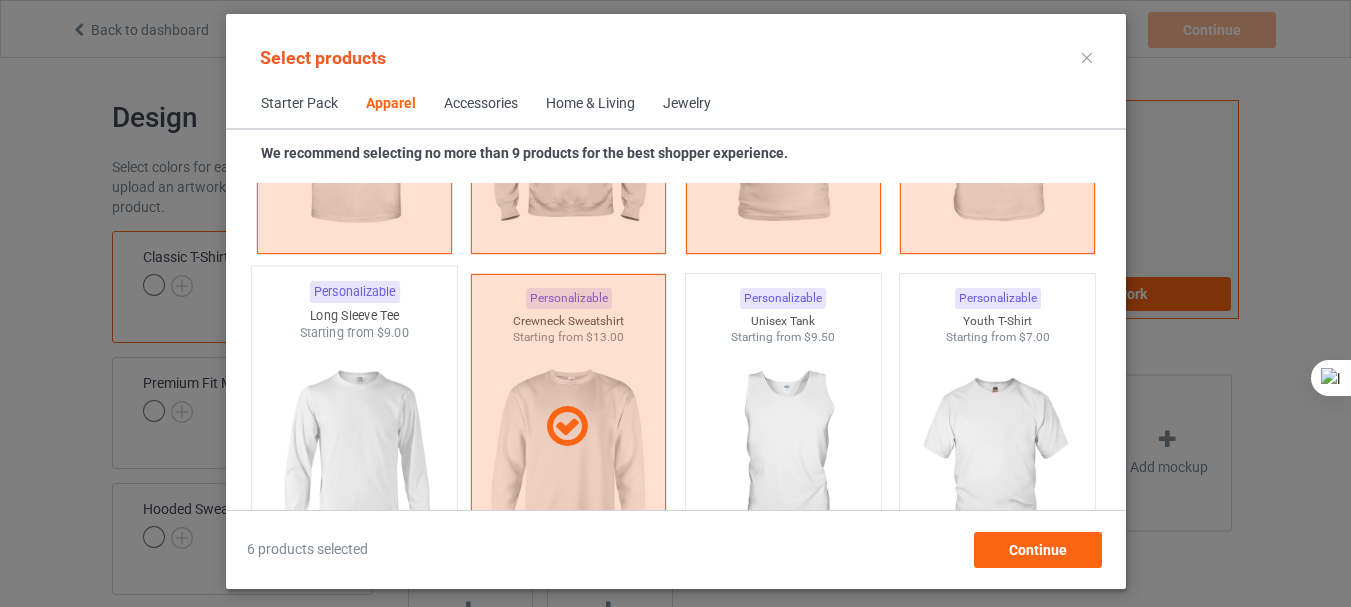 click at bounding box center (354, 459) 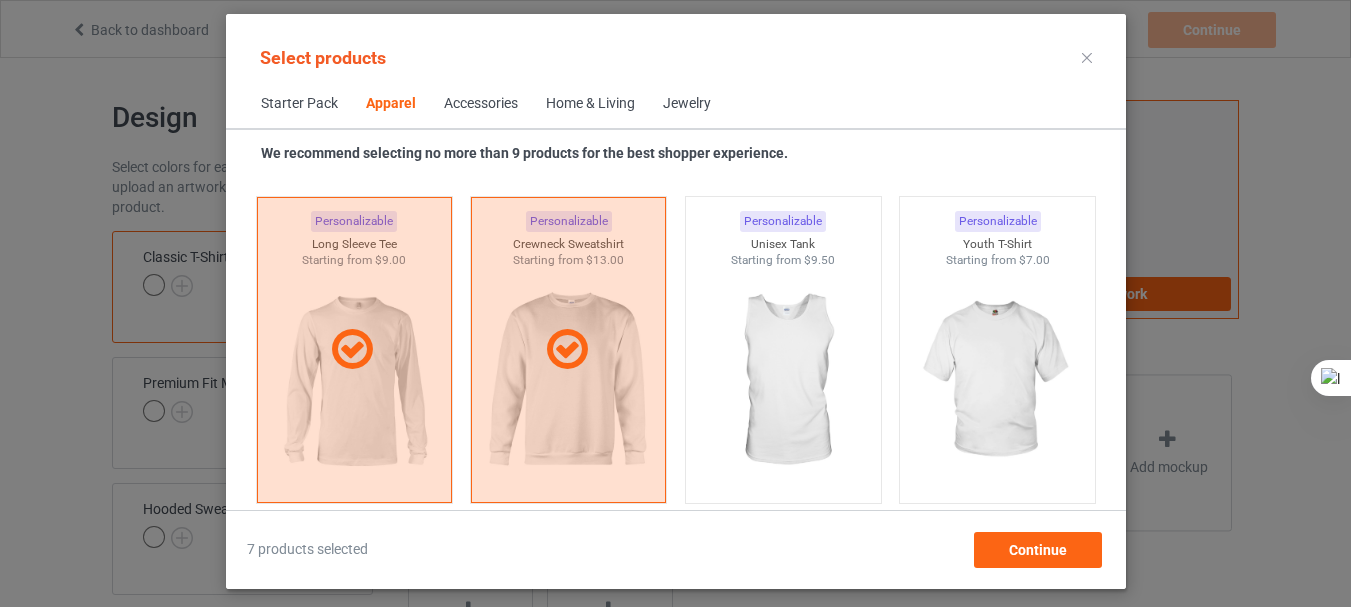 scroll, scrollTop: 1508, scrollLeft: 0, axis: vertical 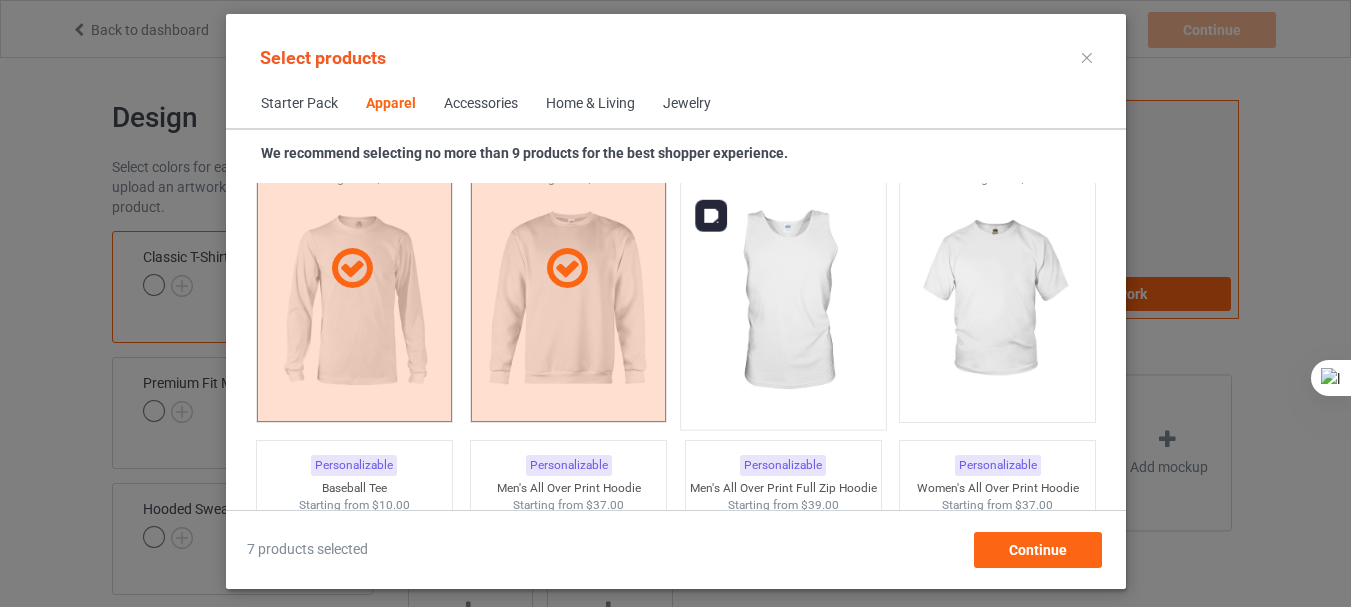 click at bounding box center (783, 301) 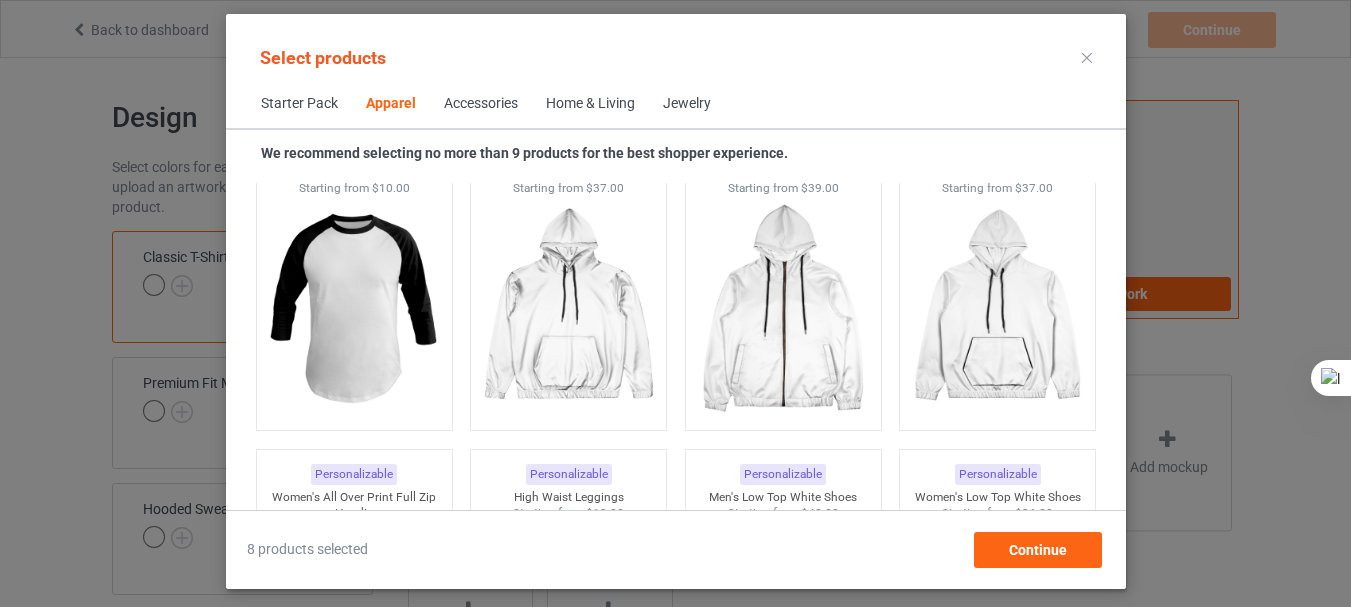 scroll, scrollTop: 1826, scrollLeft: 0, axis: vertical 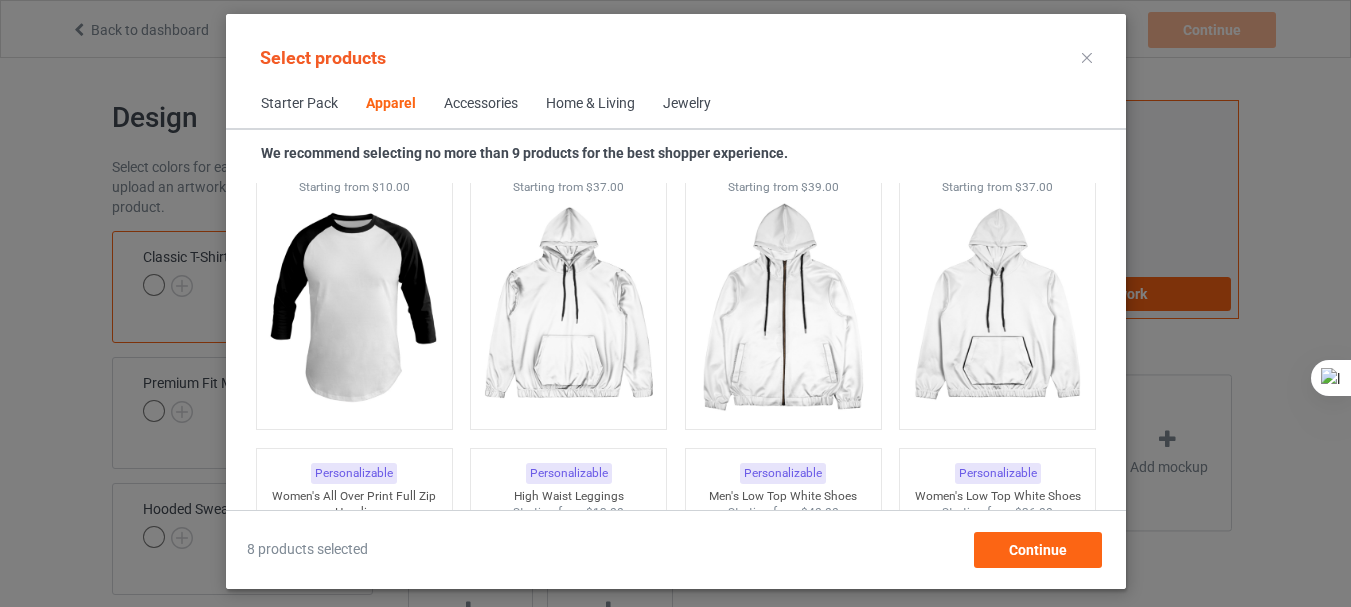 click on "Home & Living" at bounding box center [590, 104] 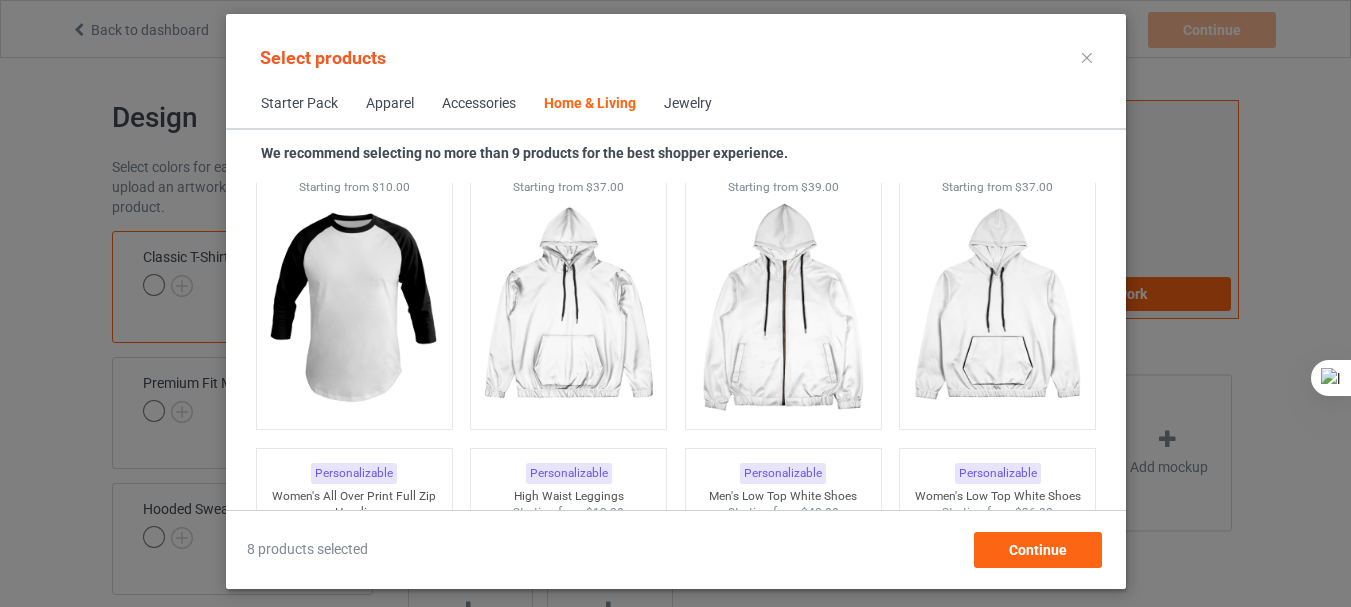 scroll, scrollTop: 9019, scrollLeft: 0, axis: vertical 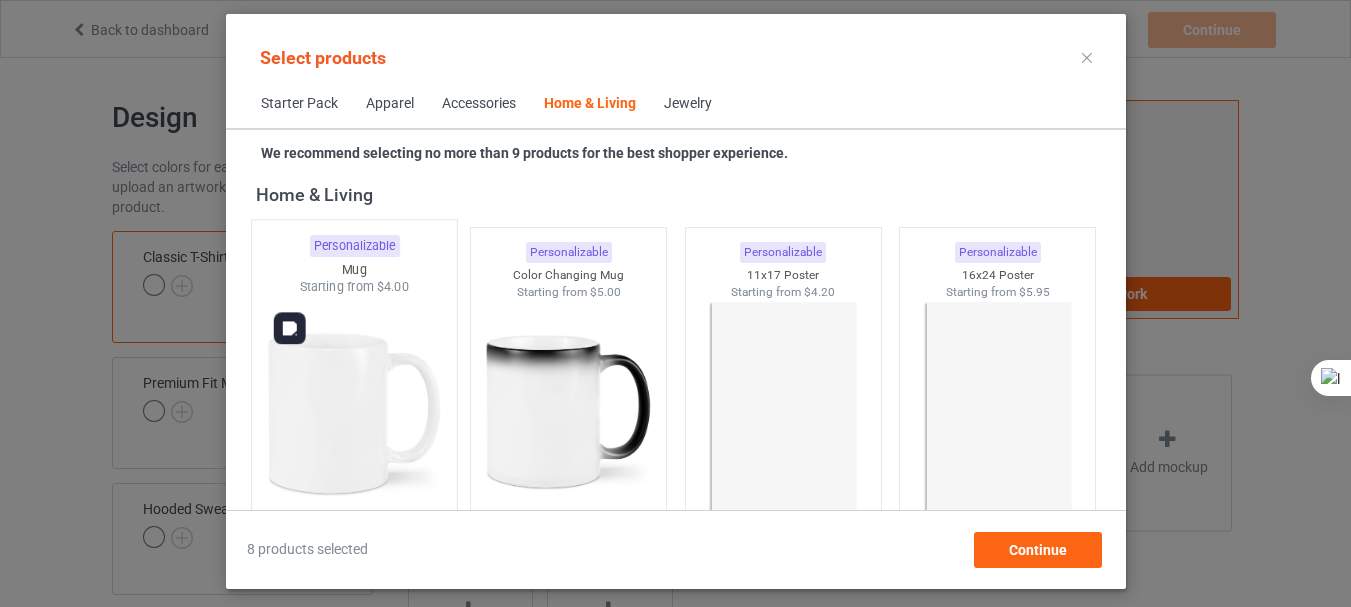 click at bounding box center [354, 413] 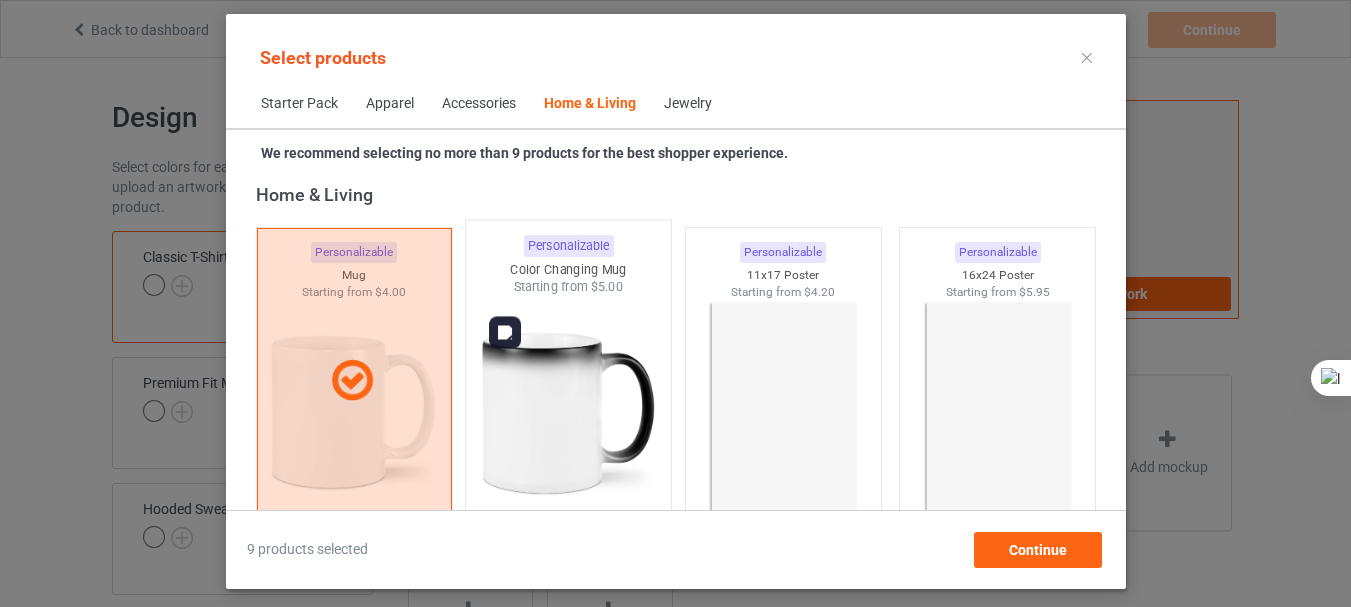 click at bounding box center [568, 413] 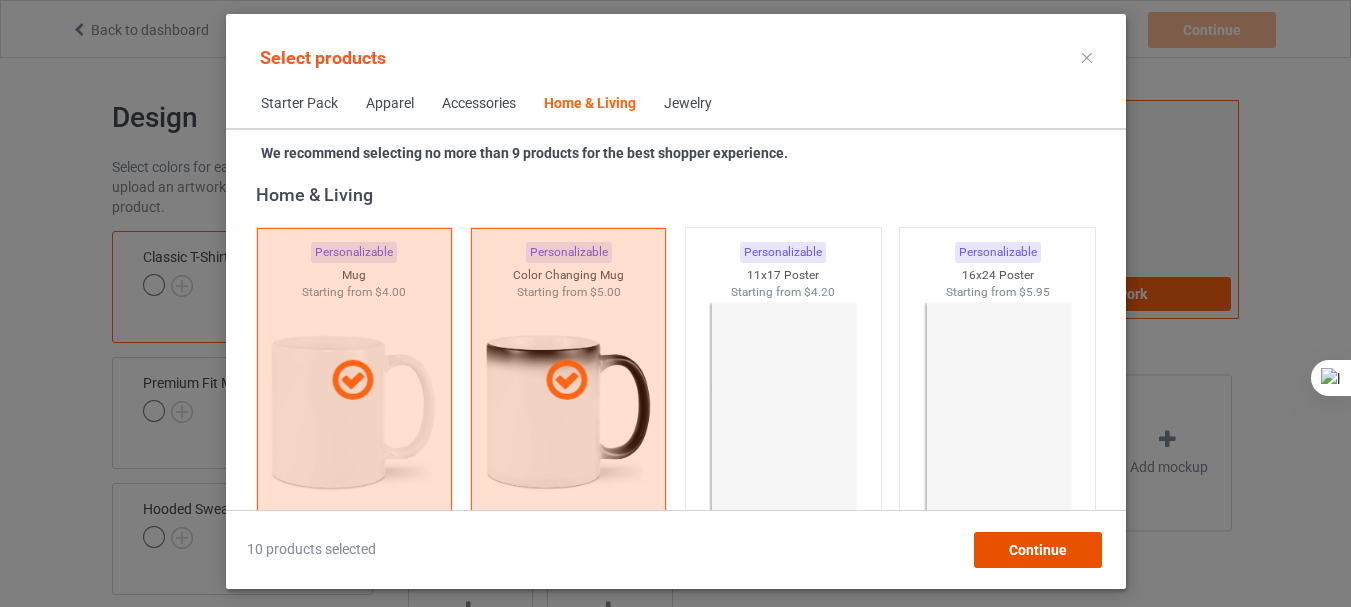 click on "Continue" at bounding box center (1037, 550) 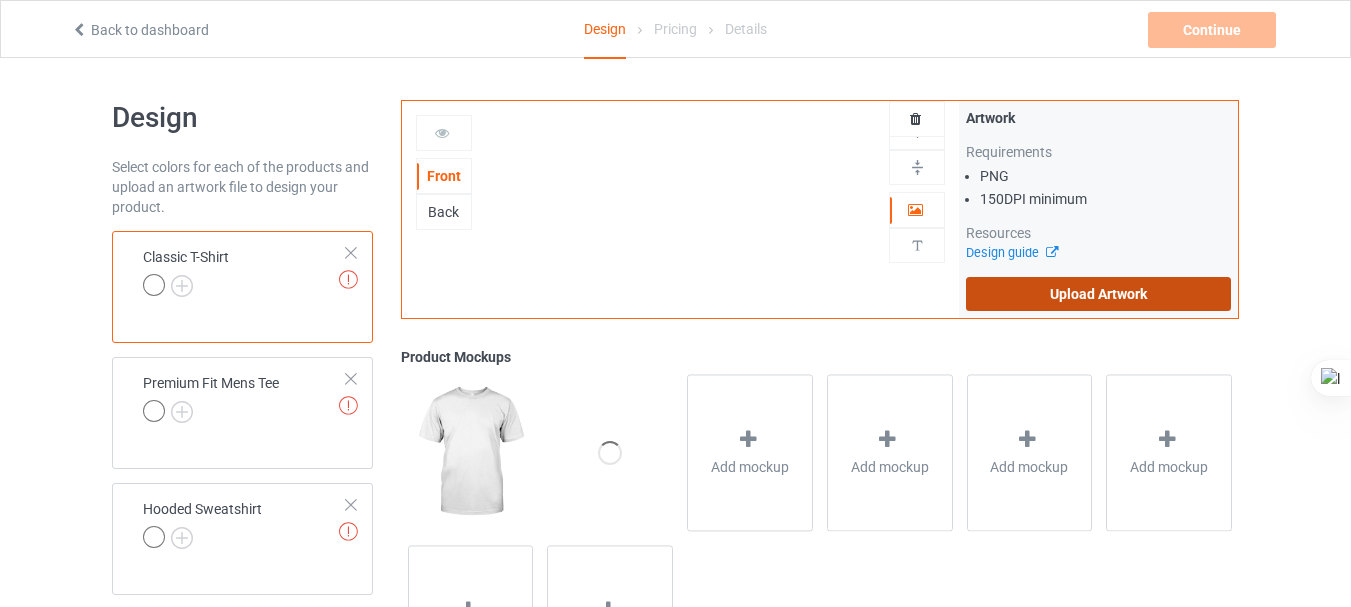 click on "Upload Artwork" at bounding box center (1098, 294) 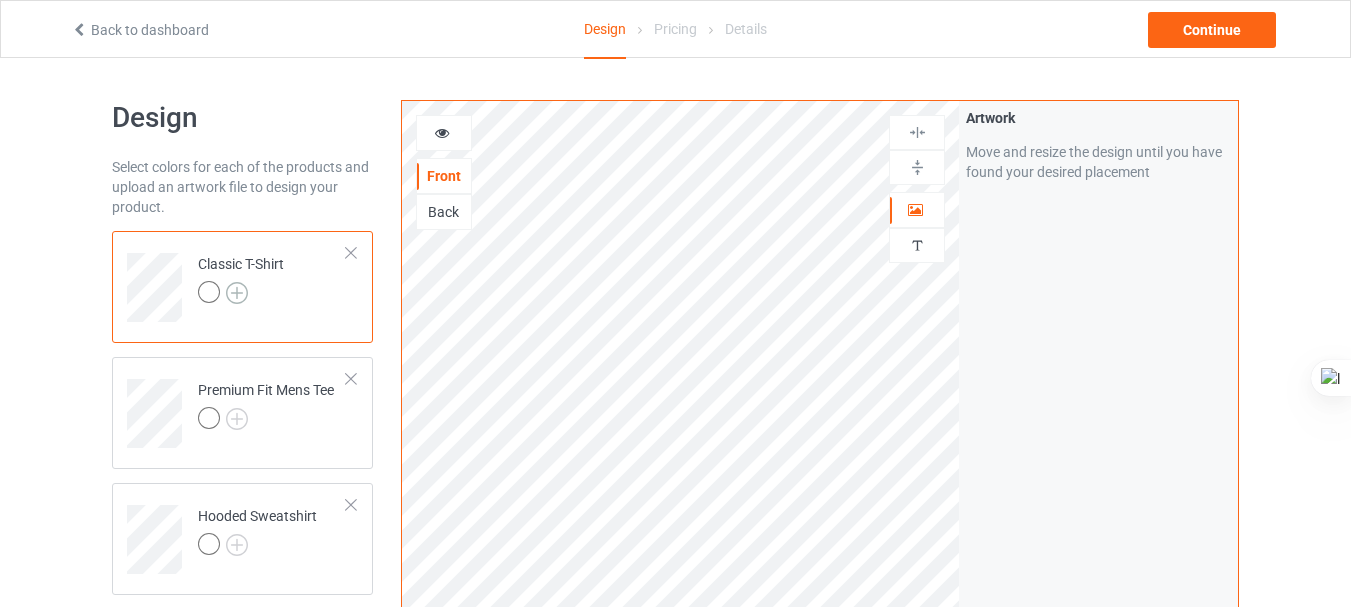 click at bounding box center [237, 293] 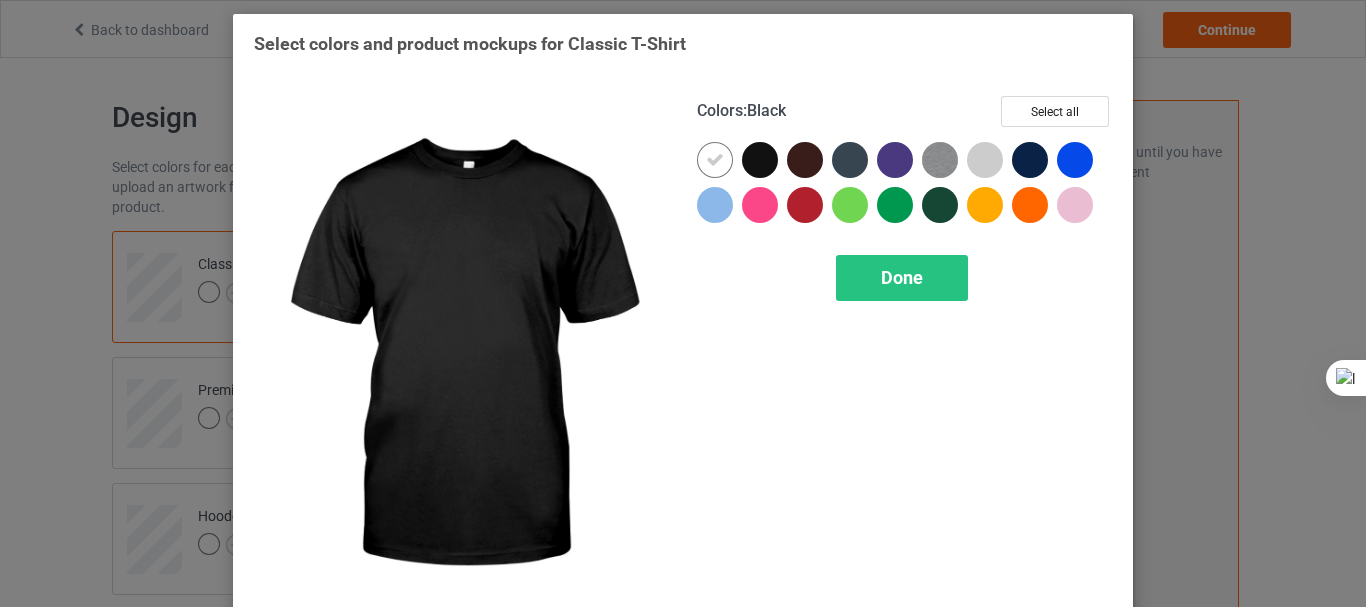click at bounding box center (760, 160) 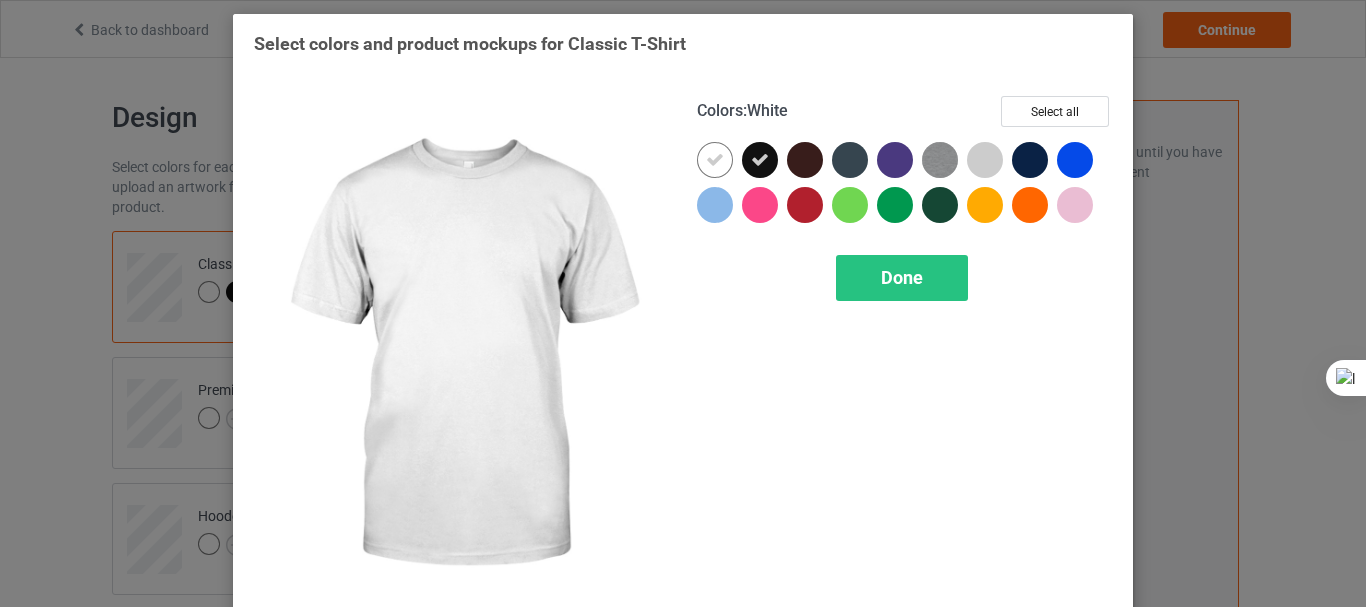 click at bounding box center (715, 160) 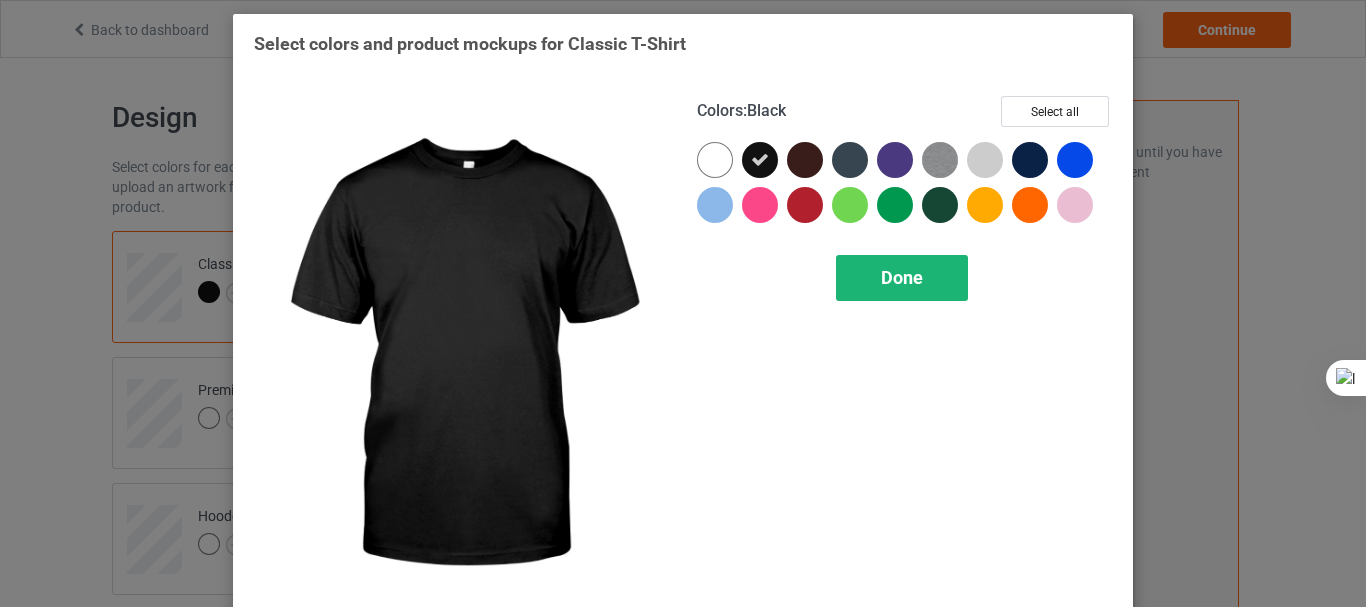 click on "Done" at bounding box center (902, 278) 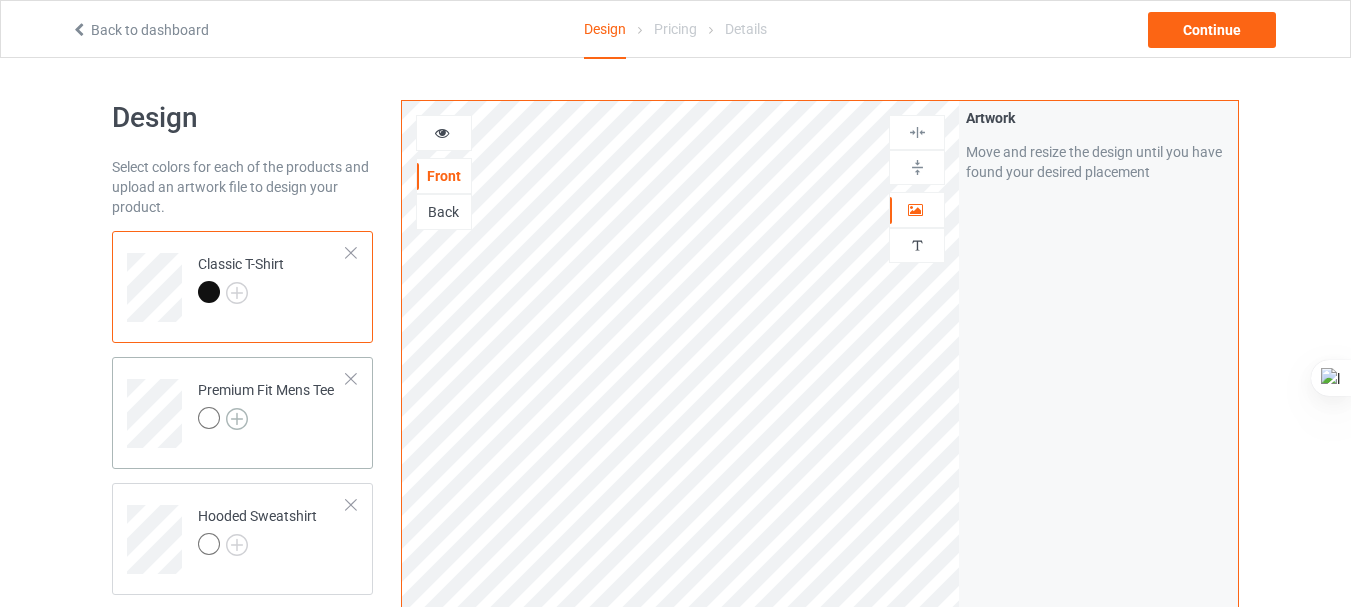 click at bounding box center (237, 419) 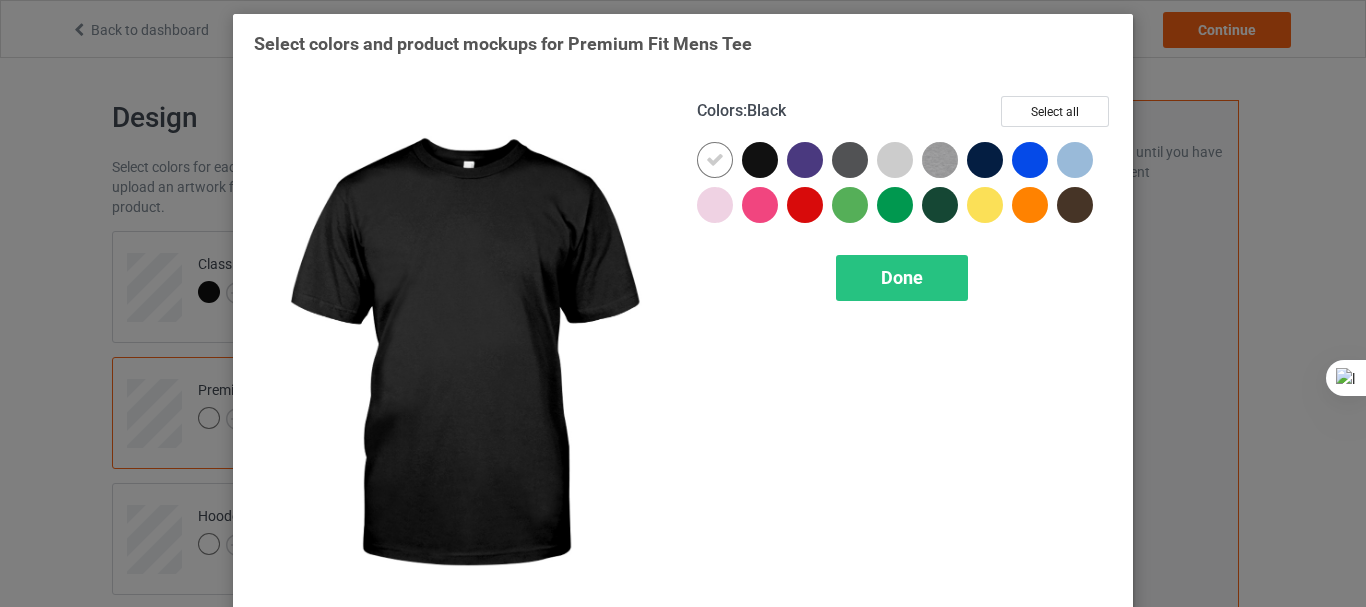 click at bounding box center [760, 160] 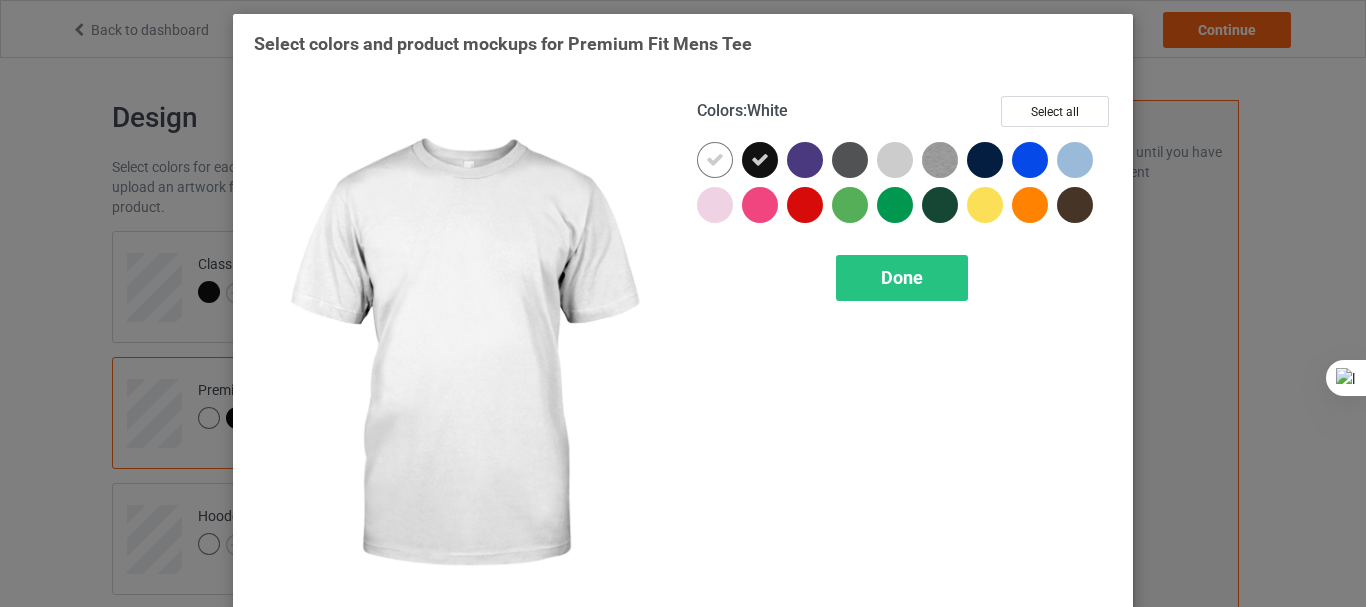 click at bounding box center (715, 160) 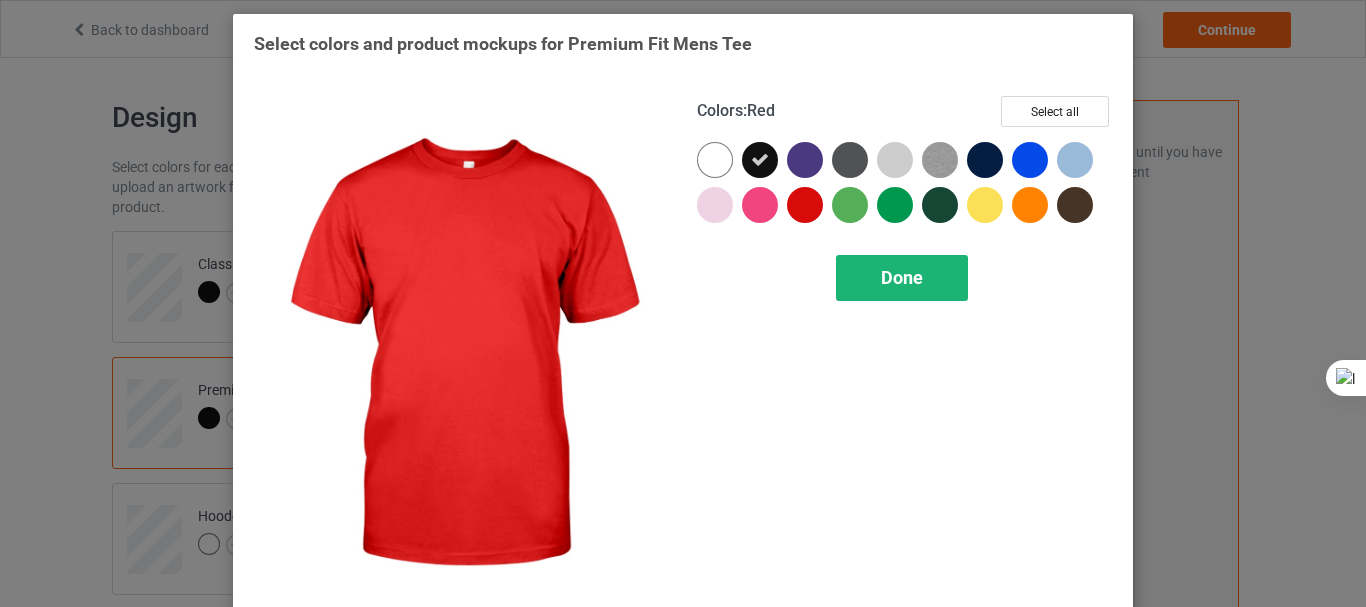 click on "Done" at bounding box center (902, 278) 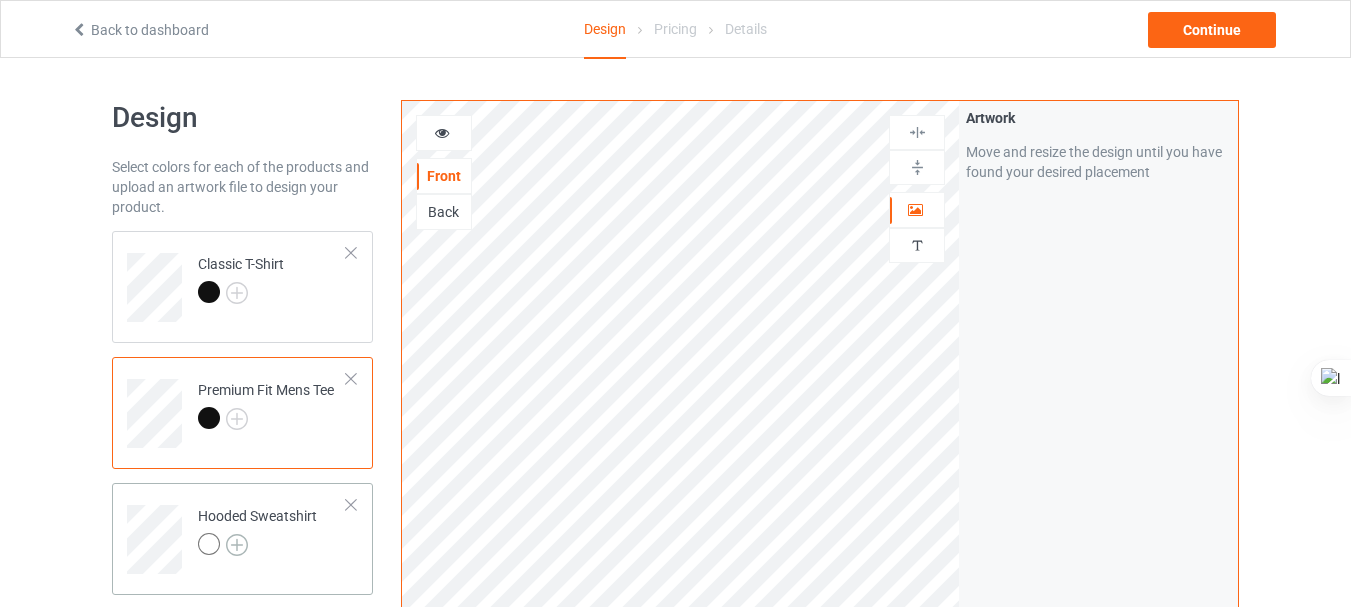 click at bounding box center (237, 545) 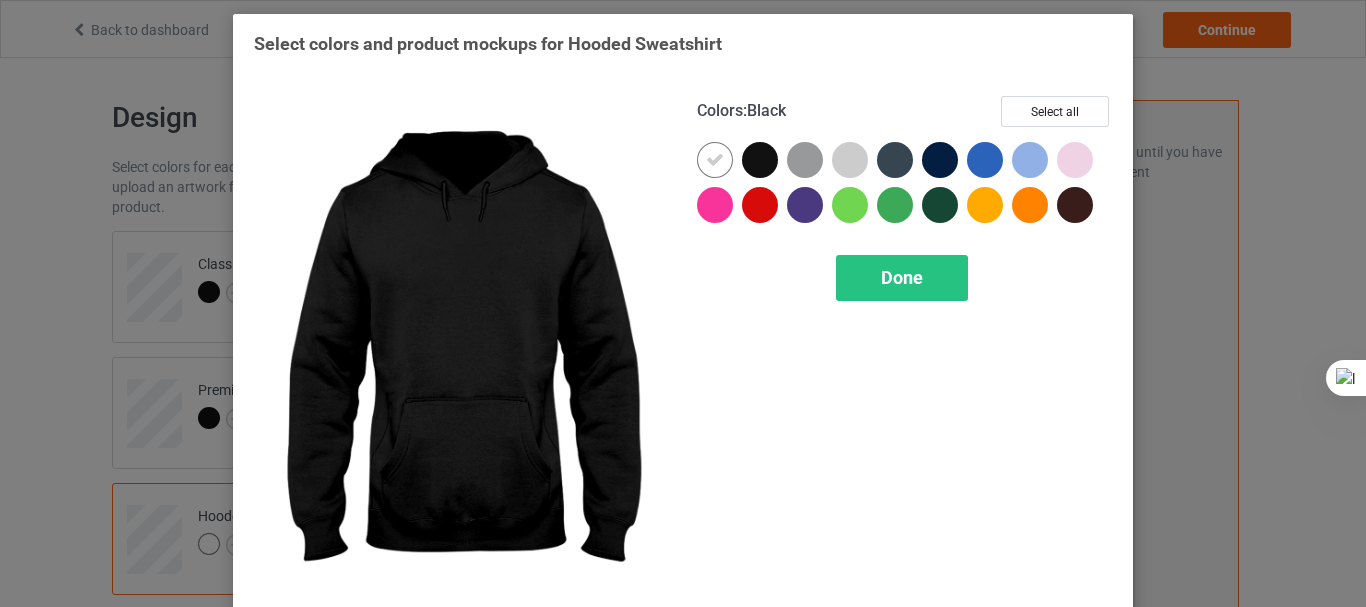 click at bounding box center [760, 160] 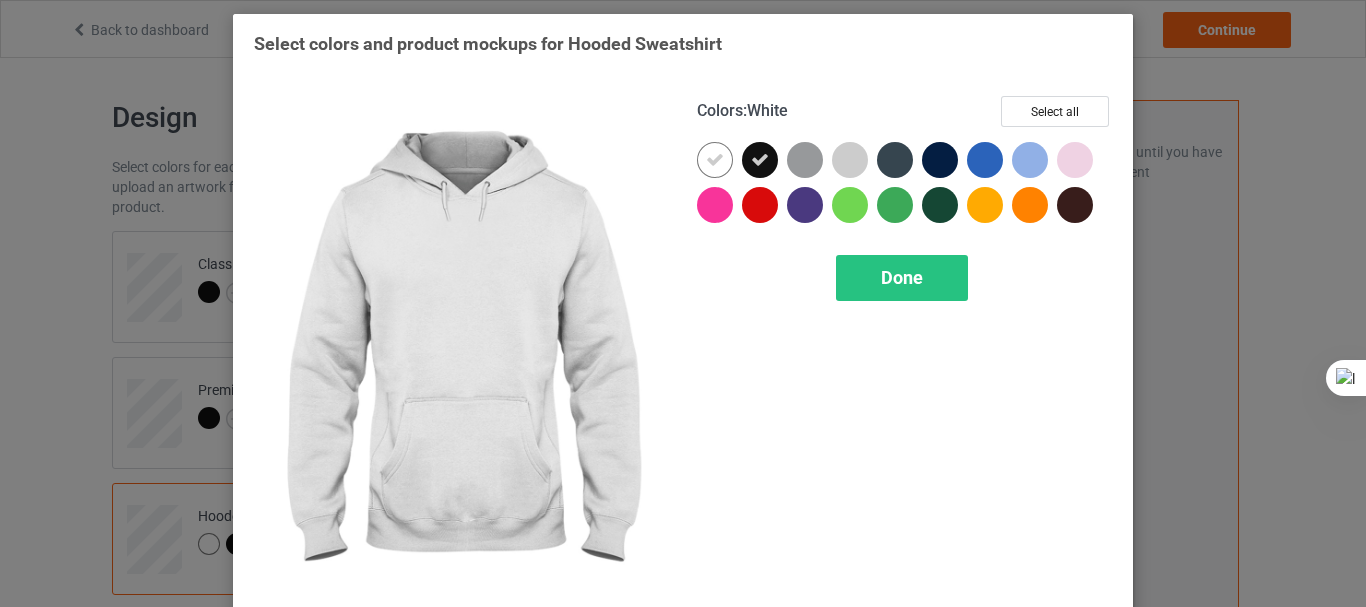 click at bounding box center (715, 160) 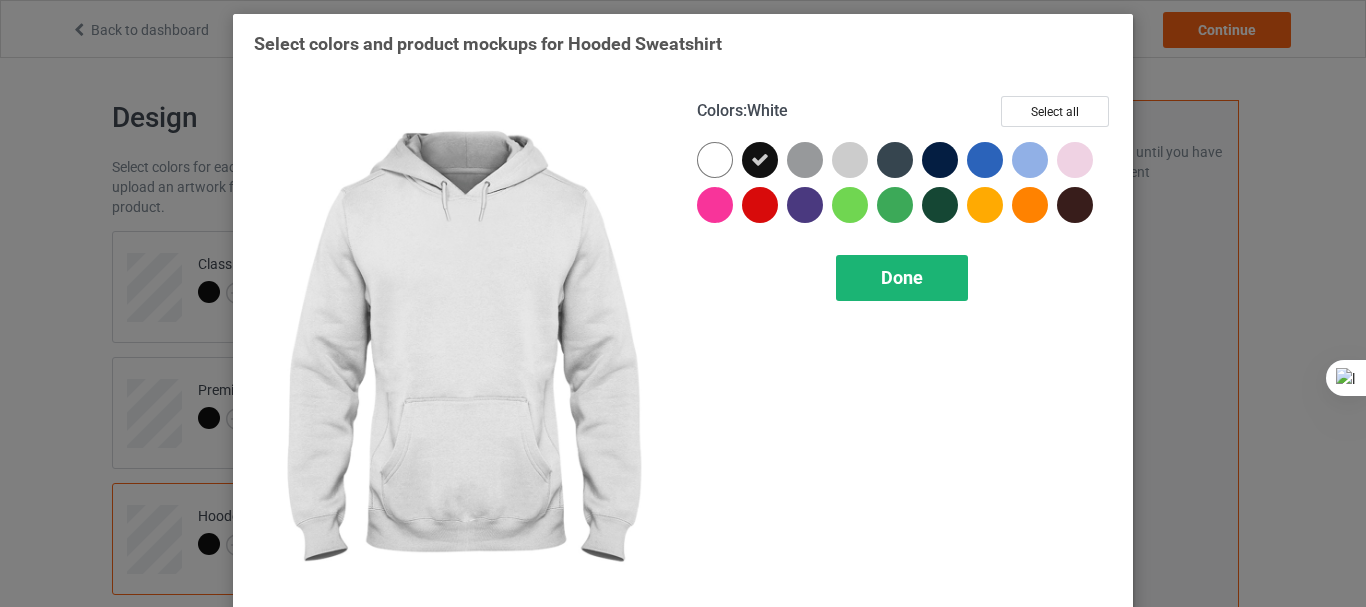 click on "Done" at bounding box center [902, 278] 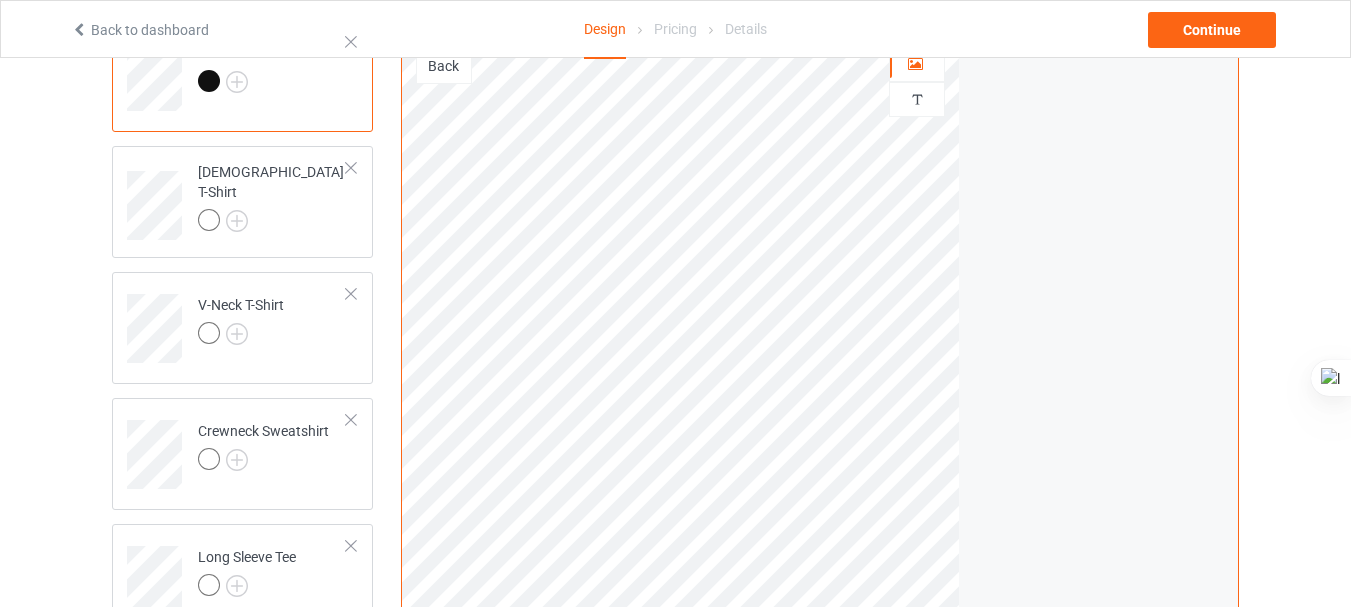 scroll, scrollTop: 466, scrollLeft: 0, axis: vertical 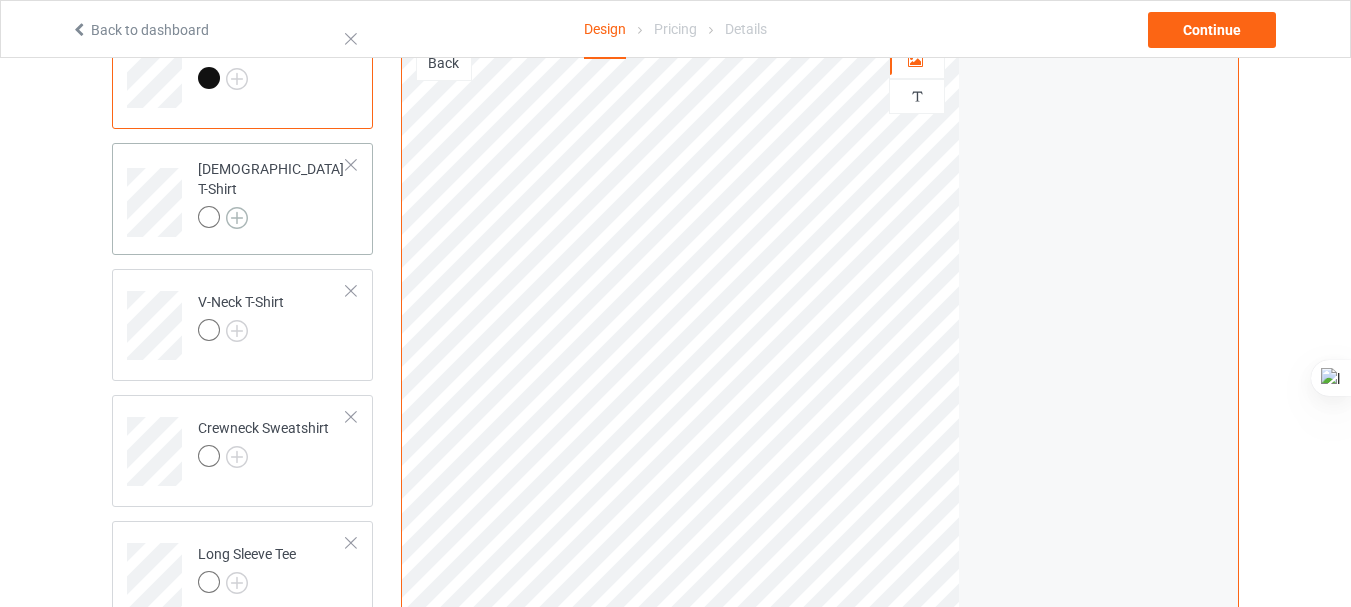 click at bounding box center [237, 218] 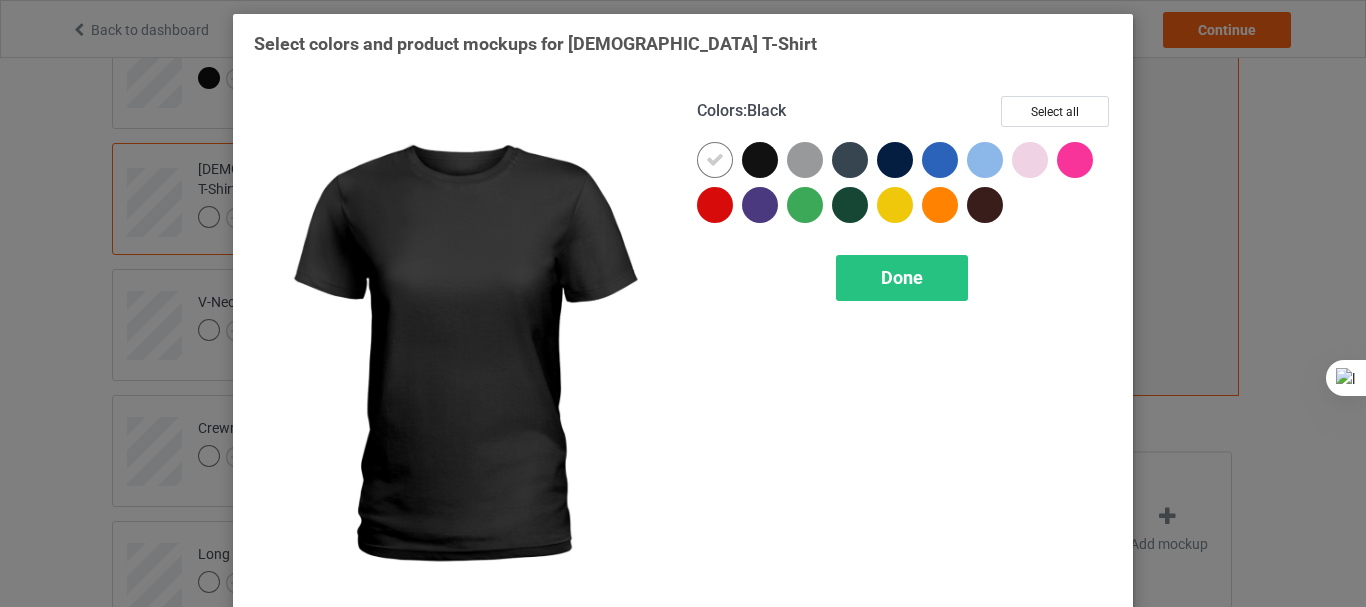 click at bounding box center [760, 160] 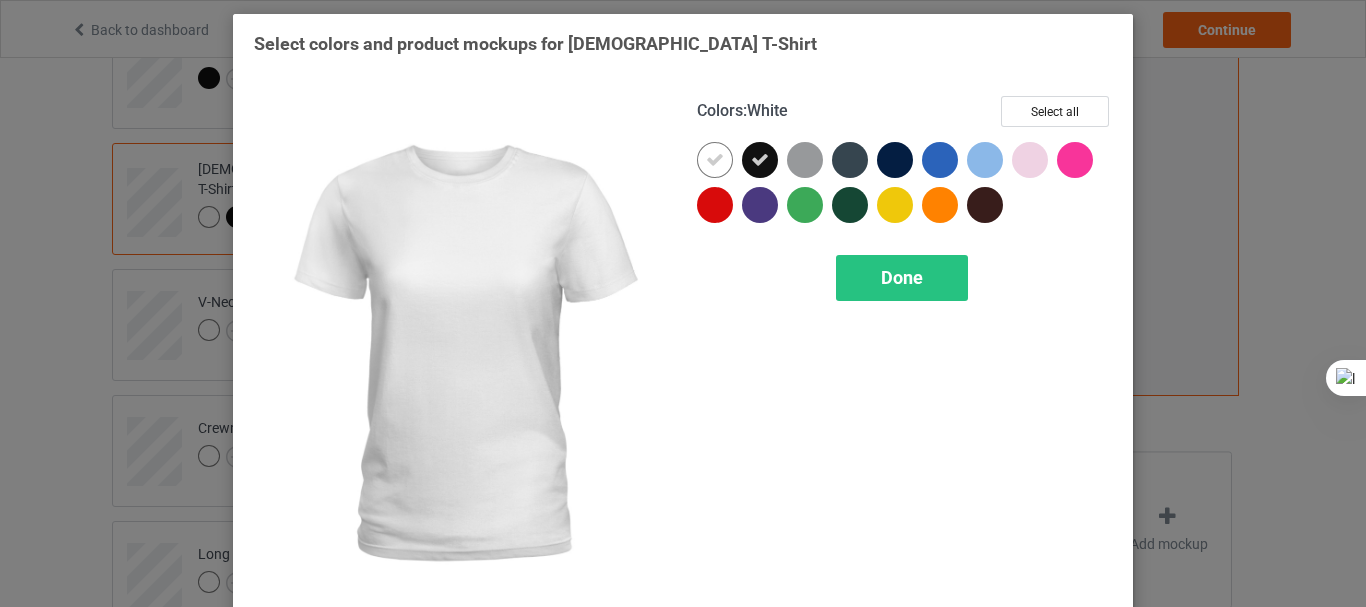 click at bounding box center [715, 160] 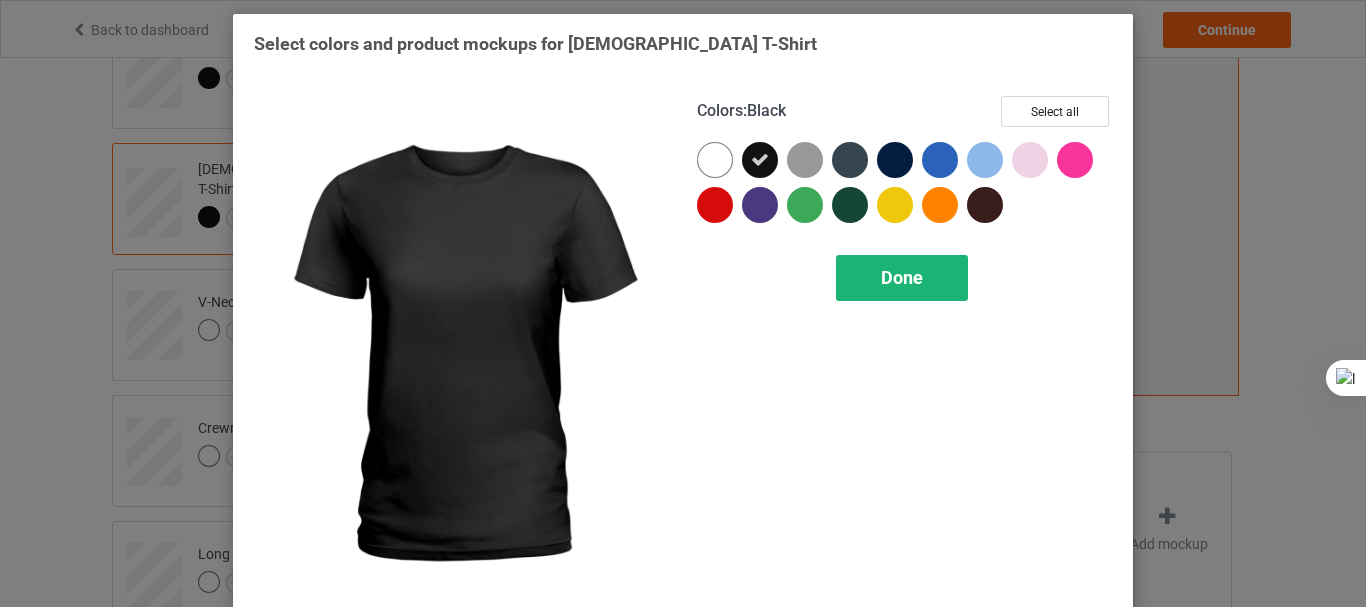 click on "Done" at bounding box center (902, 277) 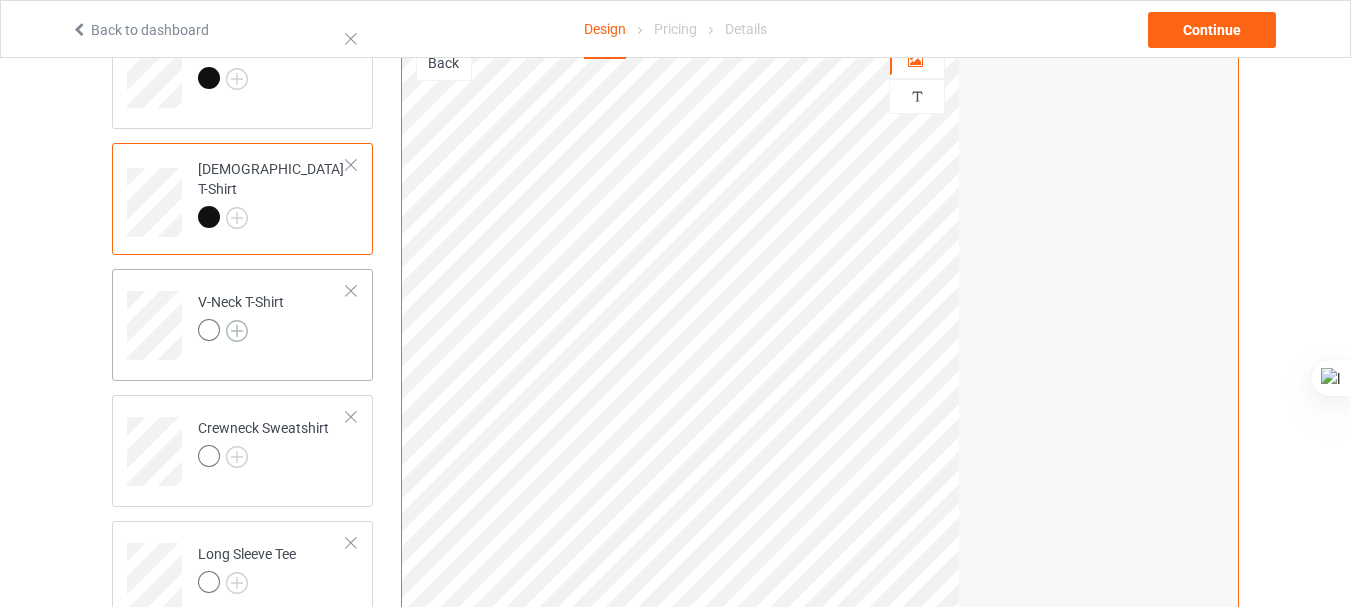 click at bounding box center (237, 331) 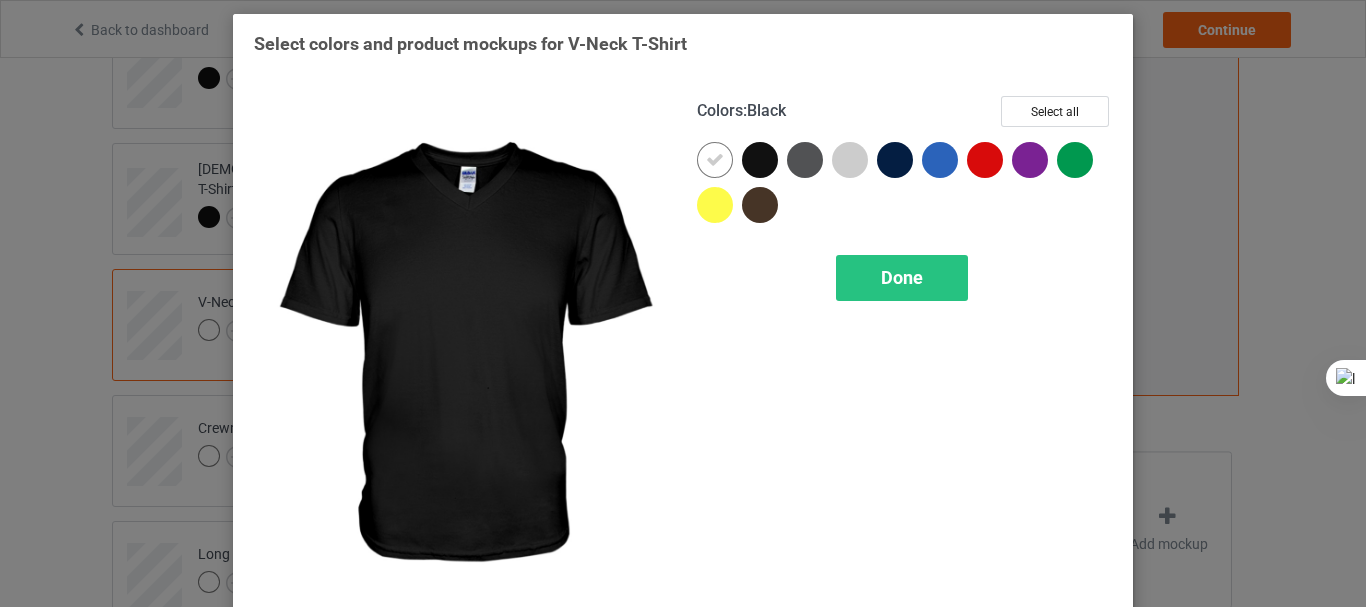 click at bounding box center [760, 160] 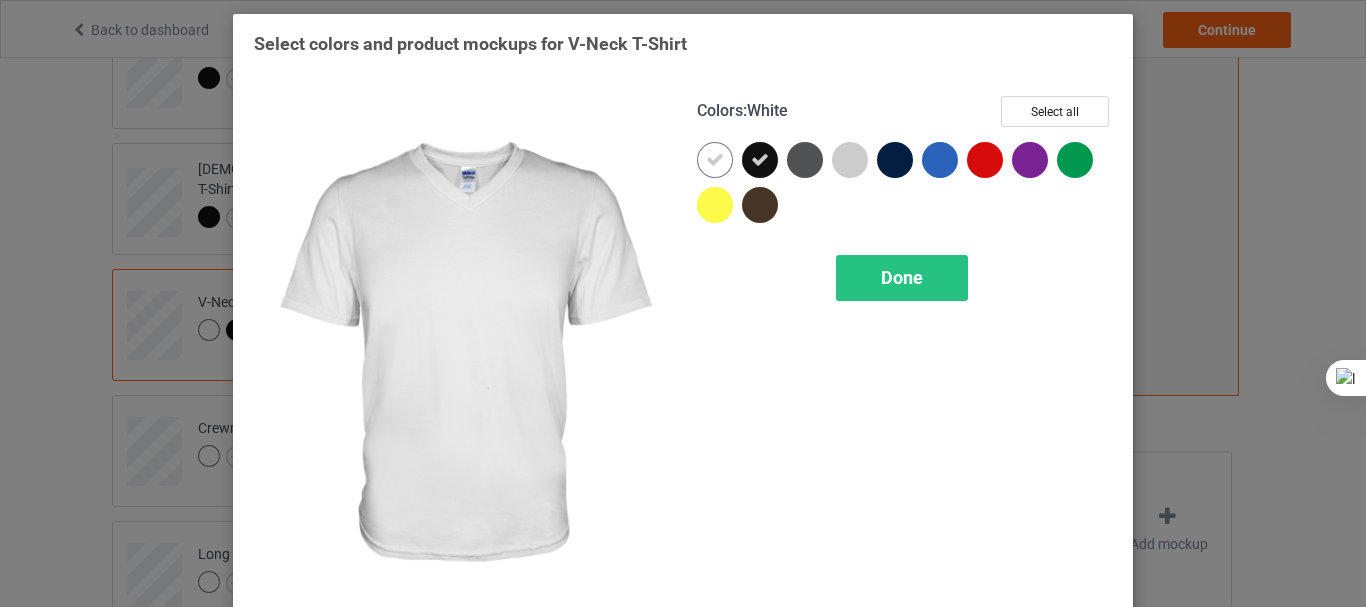 click at bounding box center [715, 160] 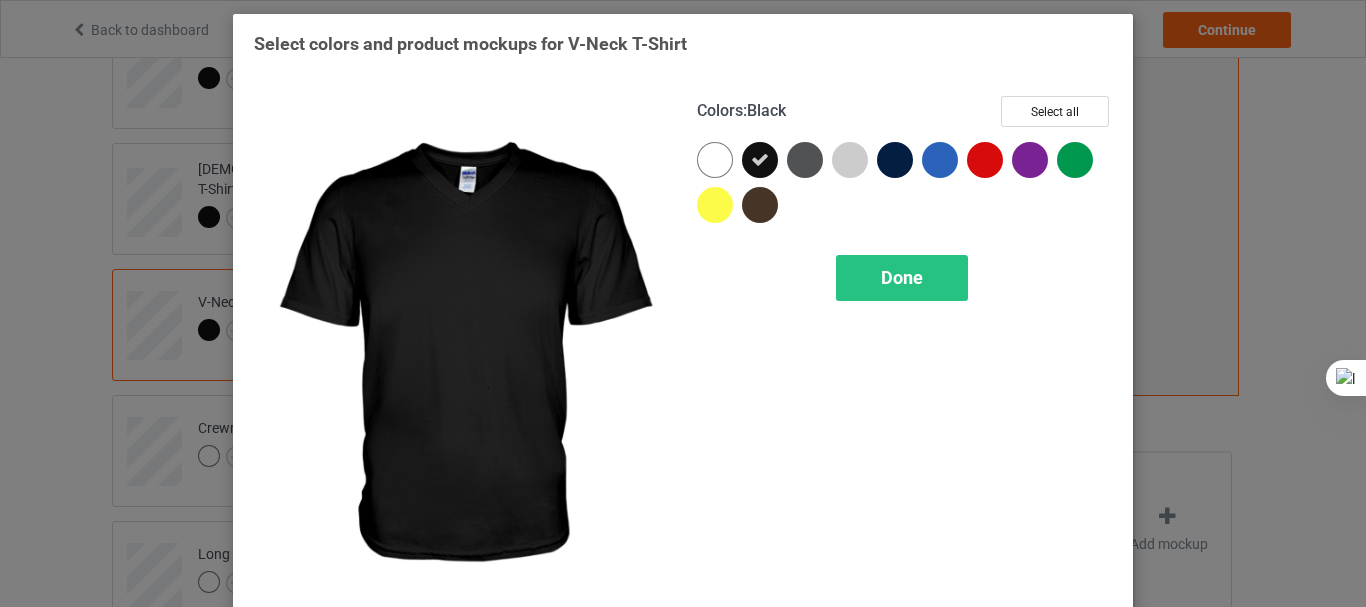 click on "Colors :  Black Select all Done" at bounding box center (904, 355) 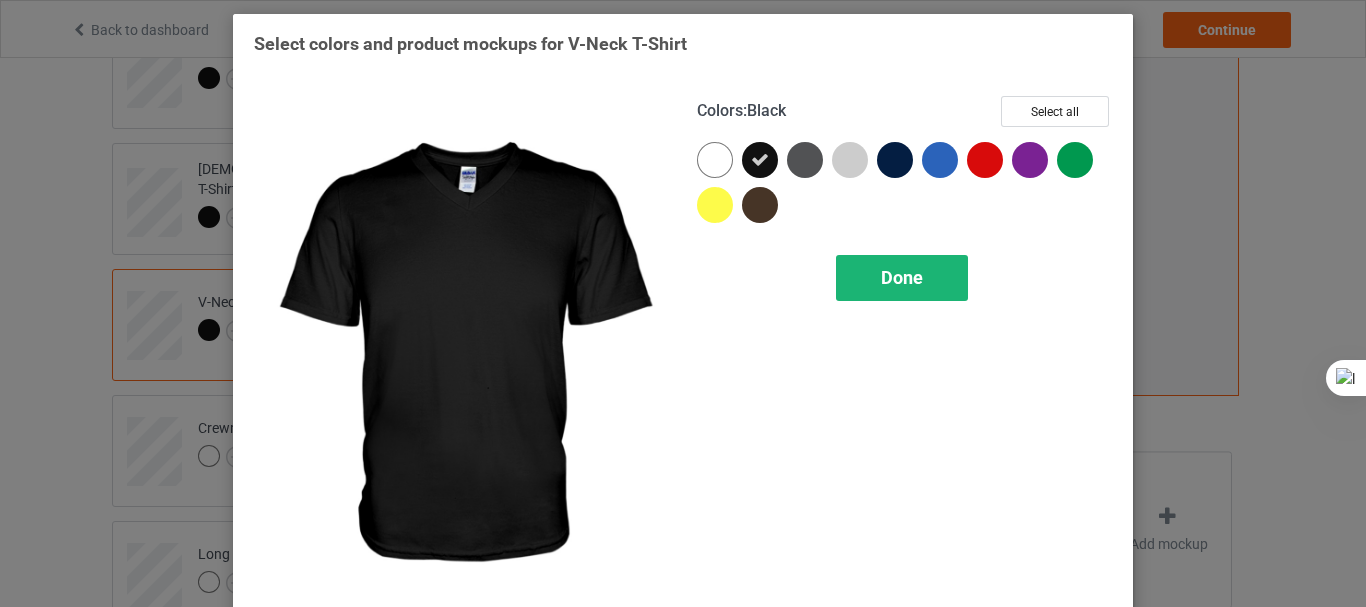 click on "Done" at bounding box center [902, 277] 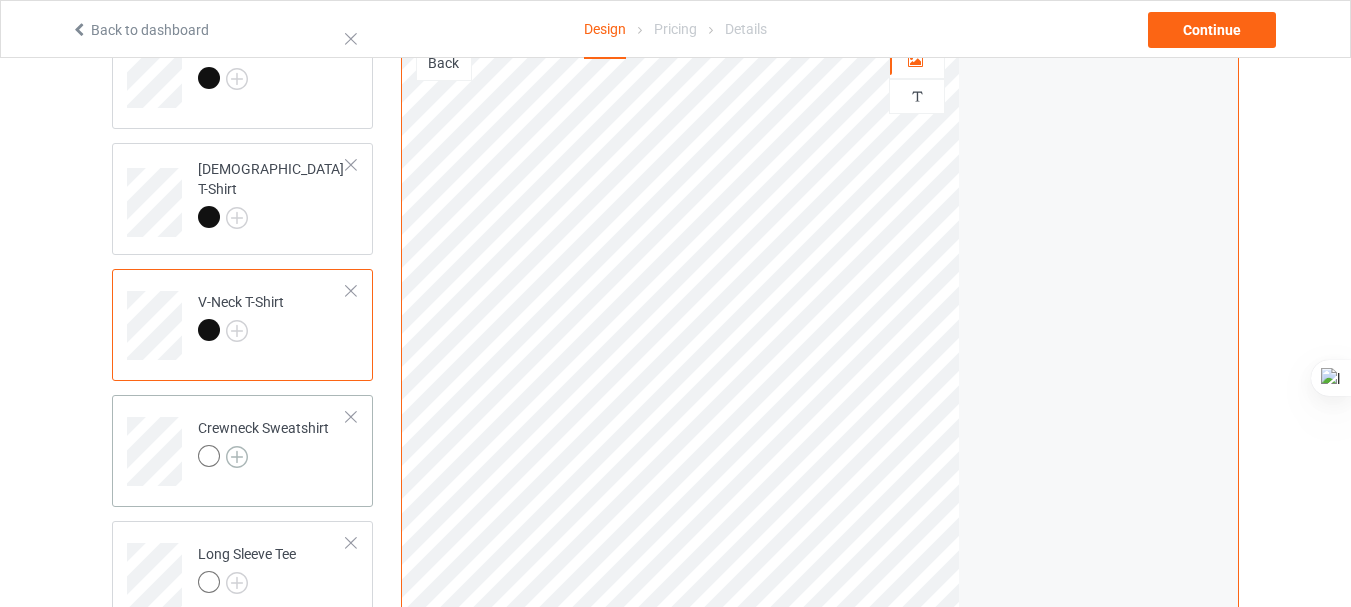 click at bounding box center [237, 457] 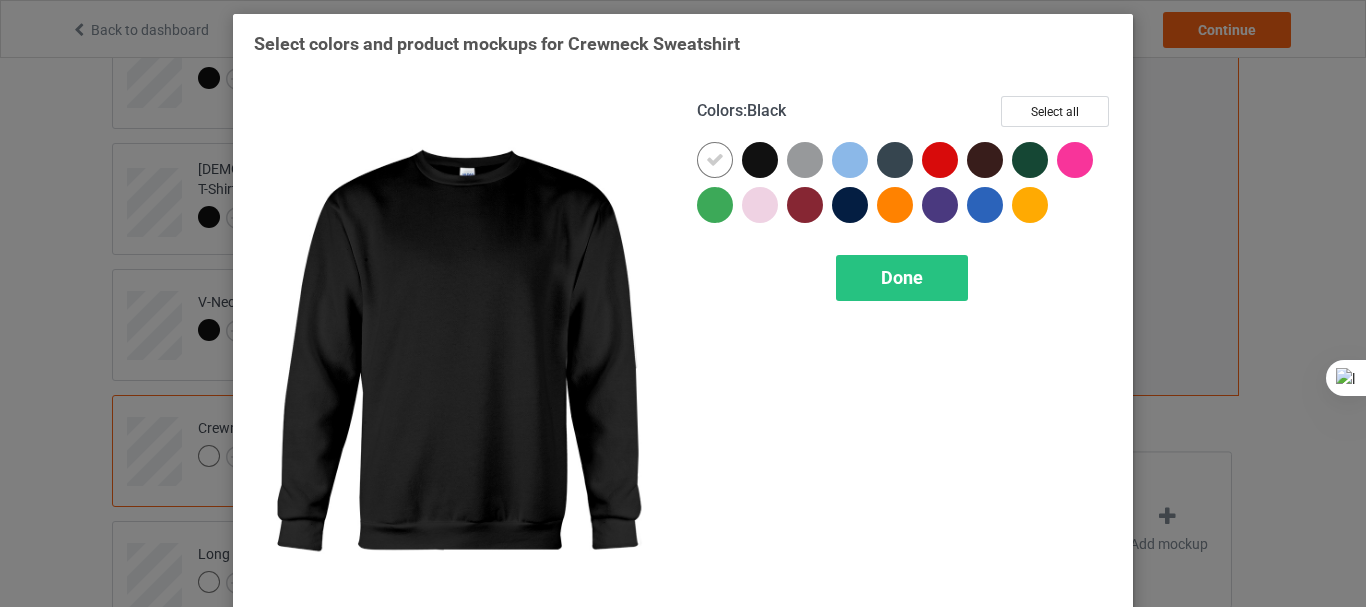 click at bounding box center [760, 160] 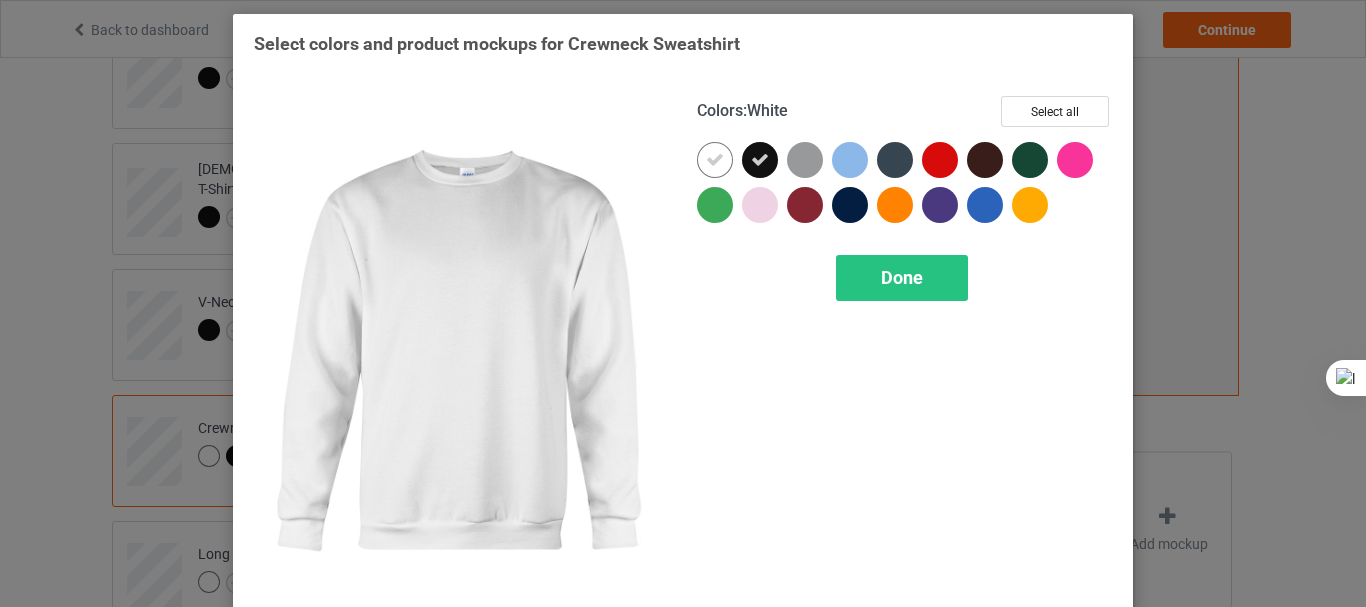 click at bounding box center (715, 160) 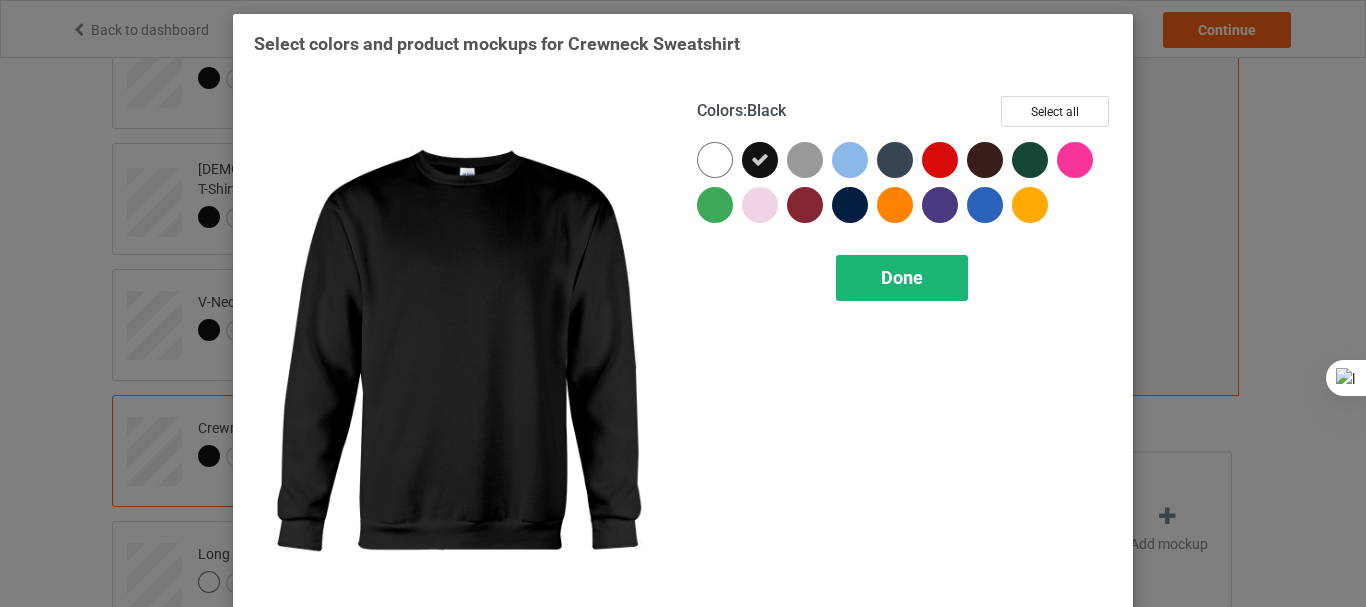click on "Done" at bounding box center [902, 277] 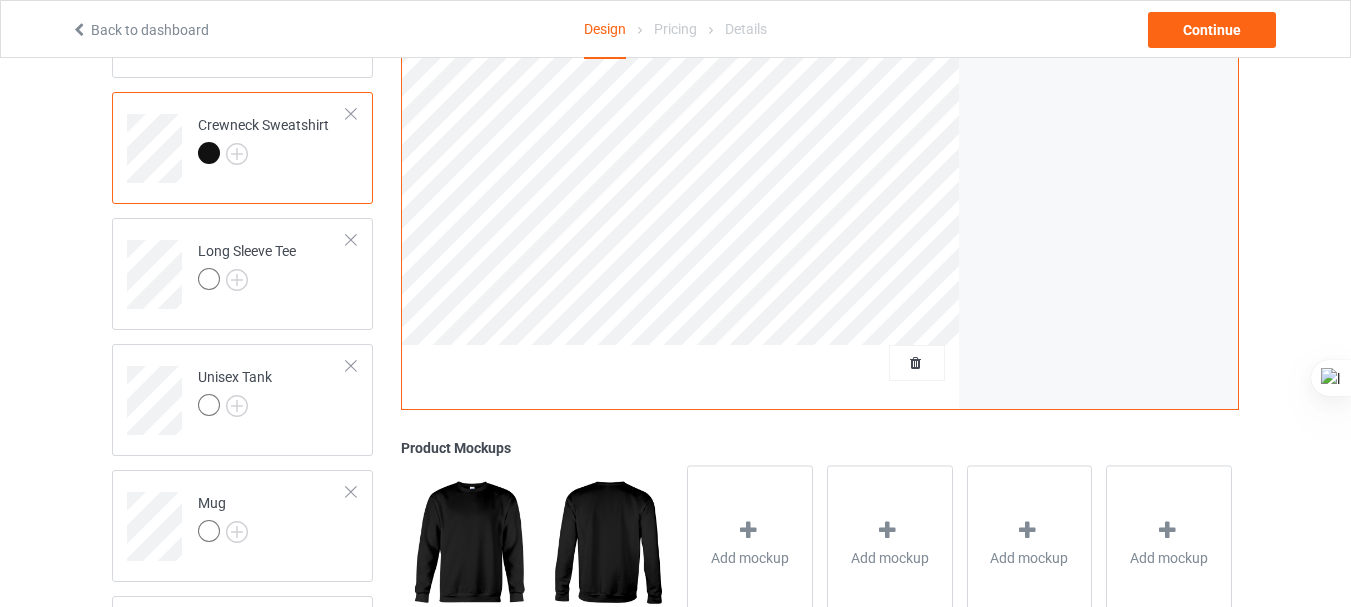 scroll, scrollTop: 771, scrollLeft: 0, axis: vertical 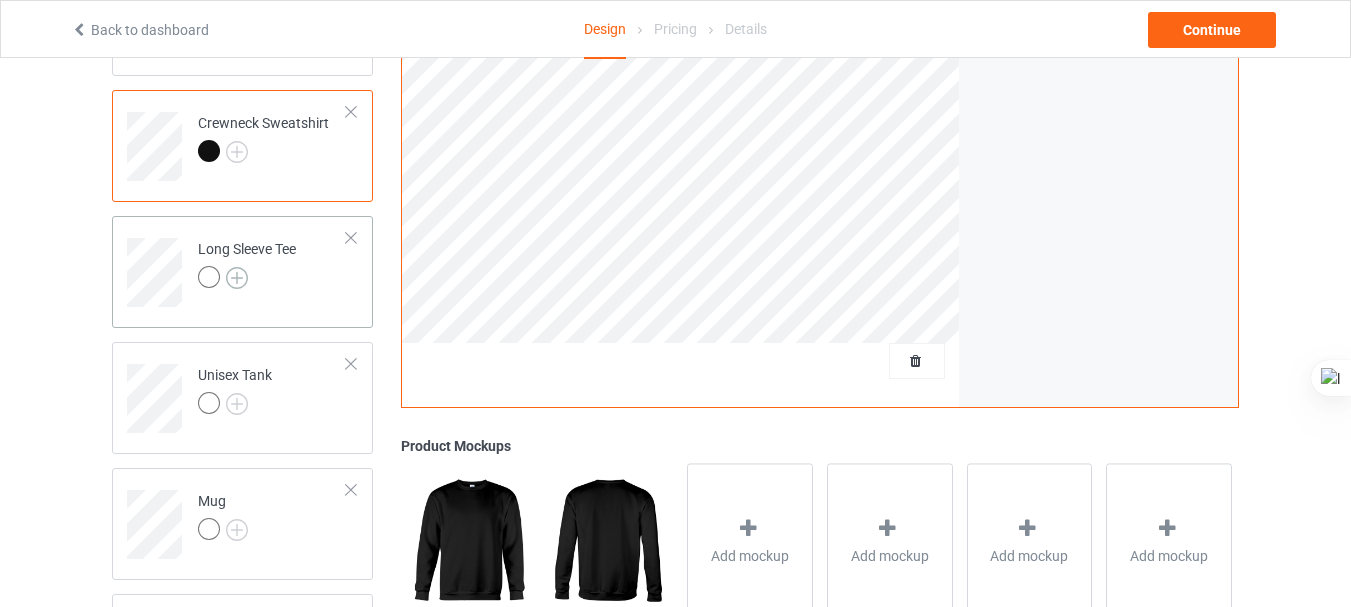 click at bounding box center (237, 278) 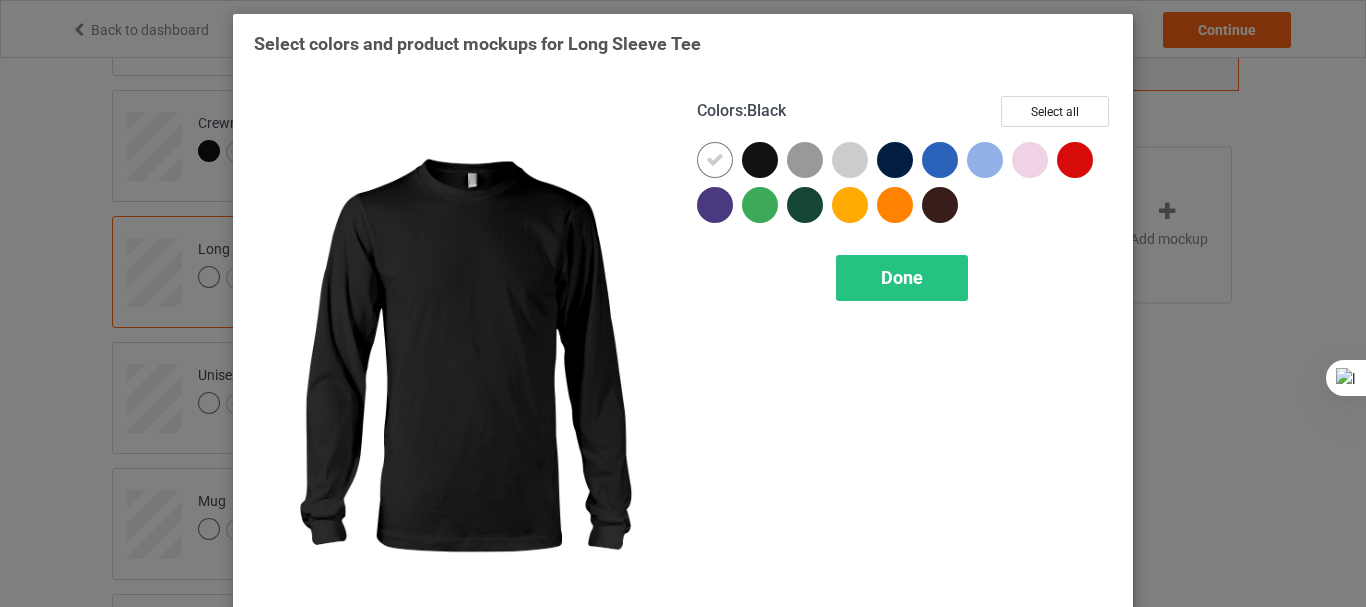click at bounding box center (760, 160) 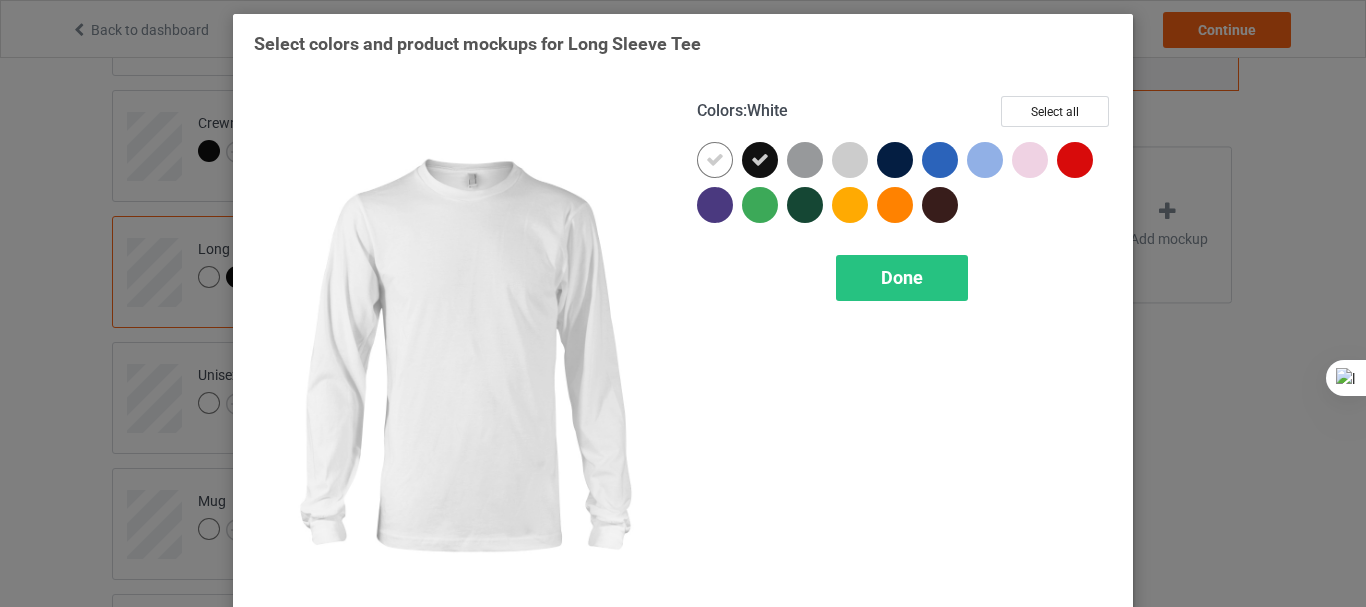 click at bounding box center [715, 160] 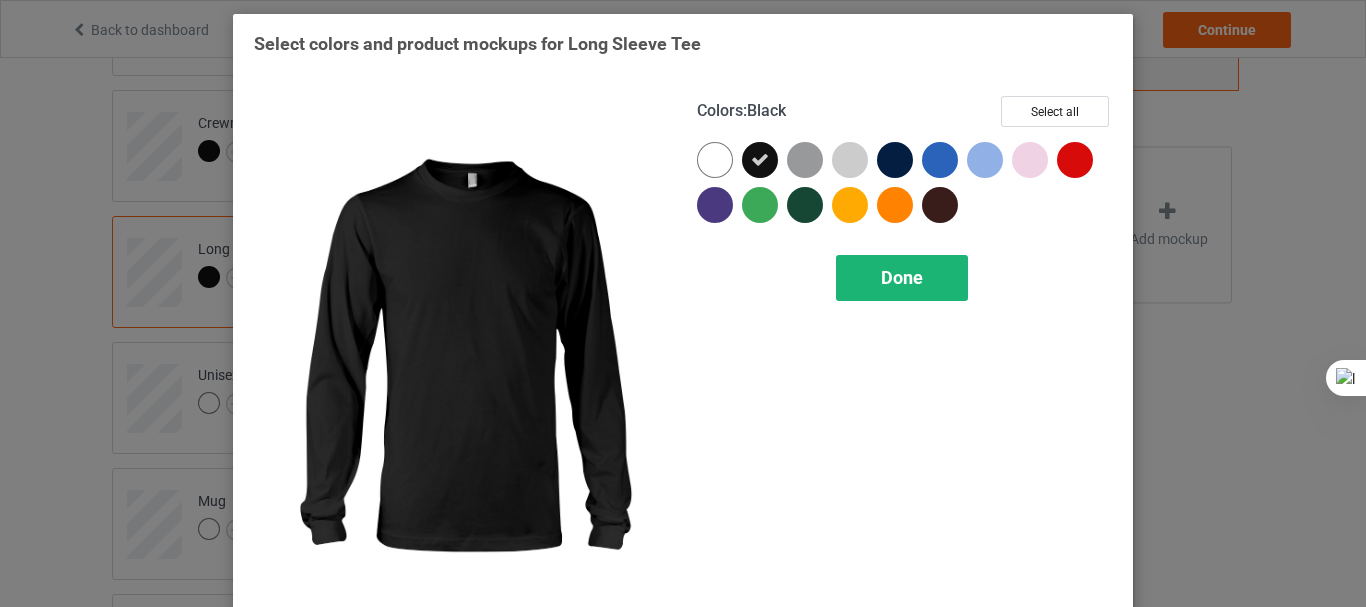 click on "Done" at bounding box center [902, 278] 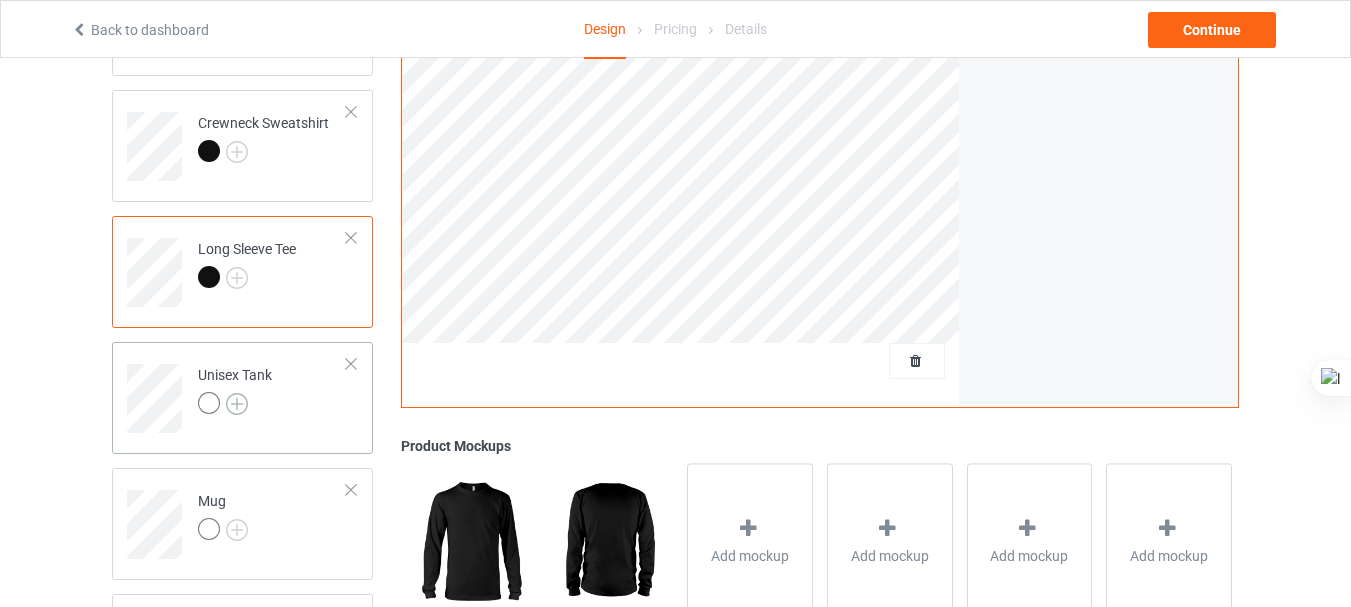 click at bounding box center (237, 404) 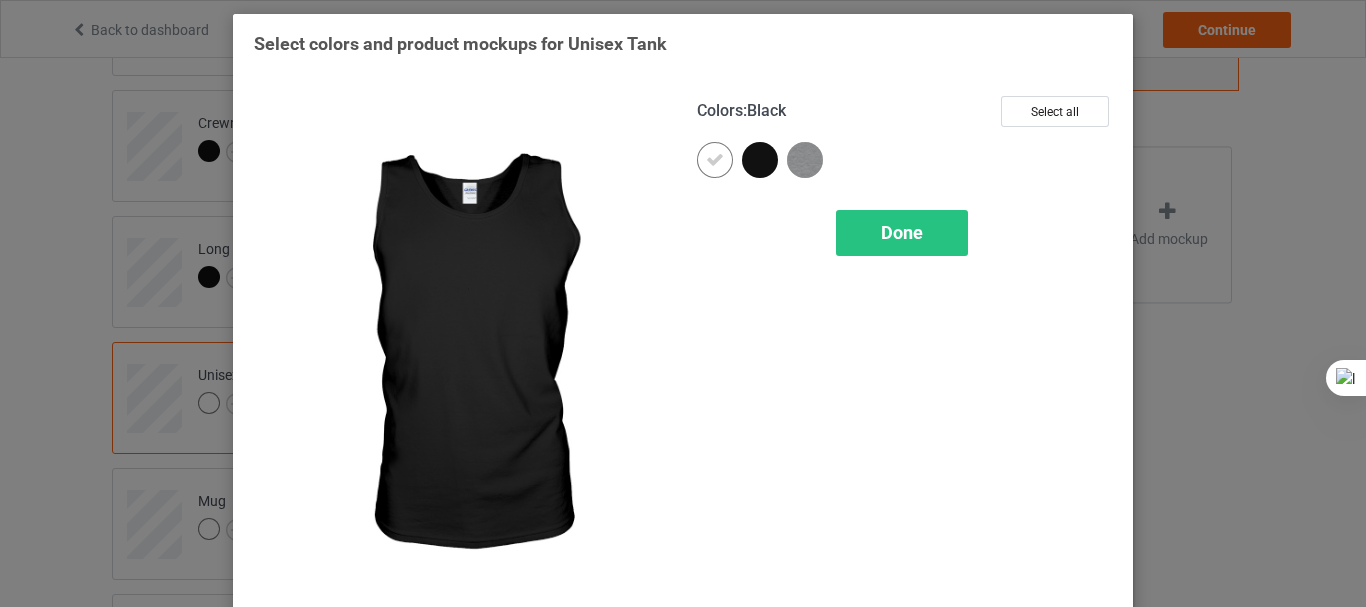 click at bounding box center (760, 160) 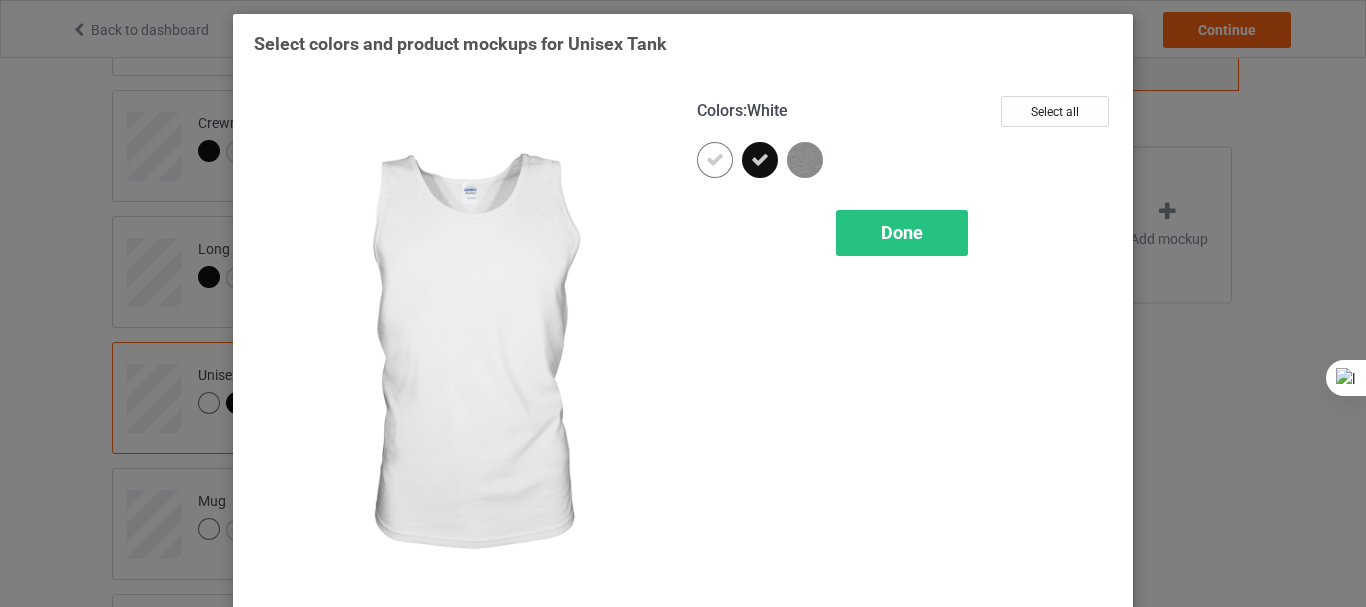 click at bounding box center [715, 160] 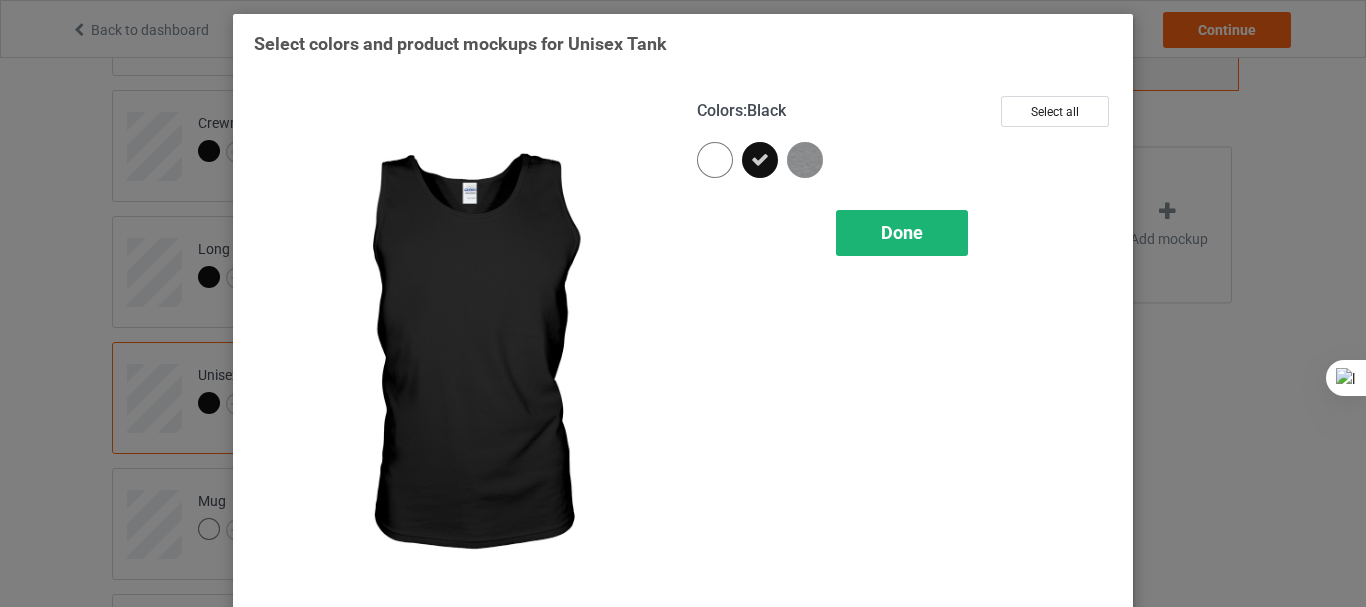 click on "Done" at bounding box center [902, 233] 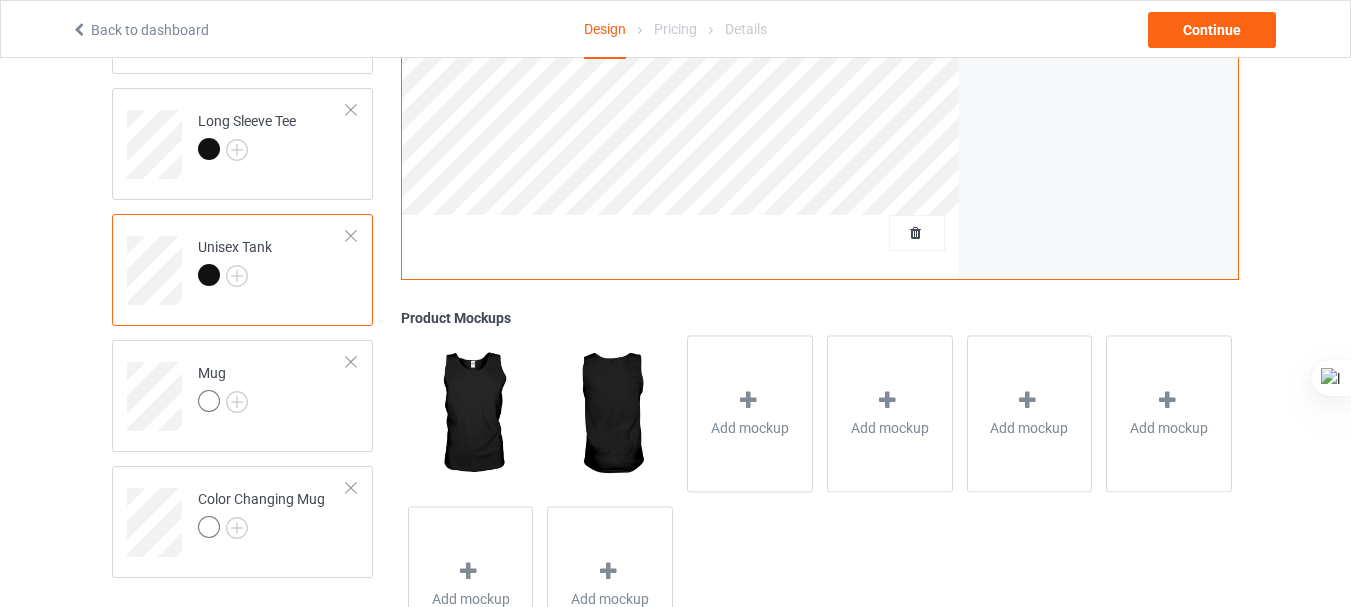 scroll, scrollTop: 910, scrollLeft: 0, axis: vertical 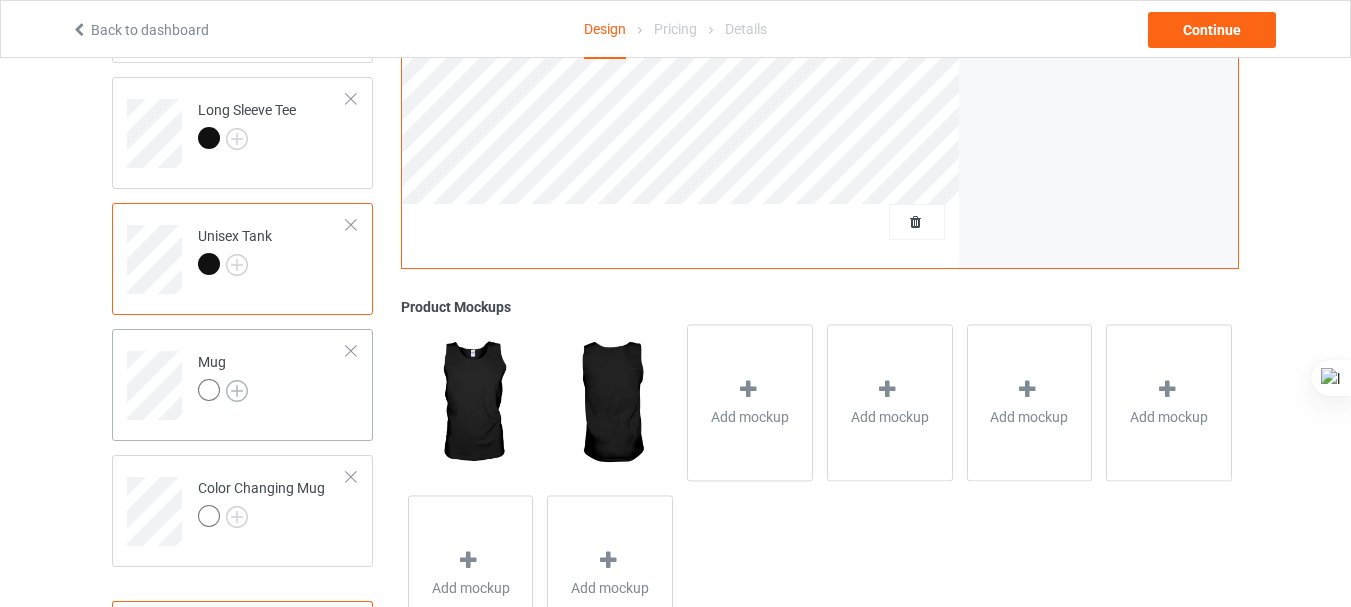 click at bounding box center (237, 391) 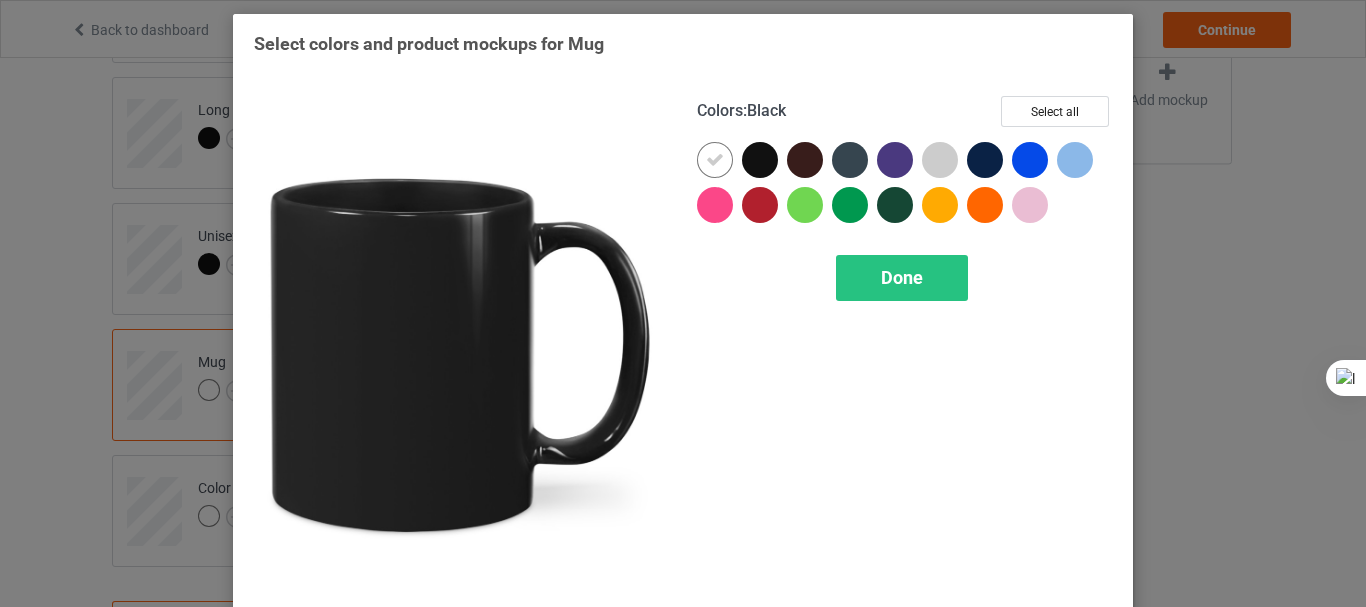 click at bounding box center [760, 160] 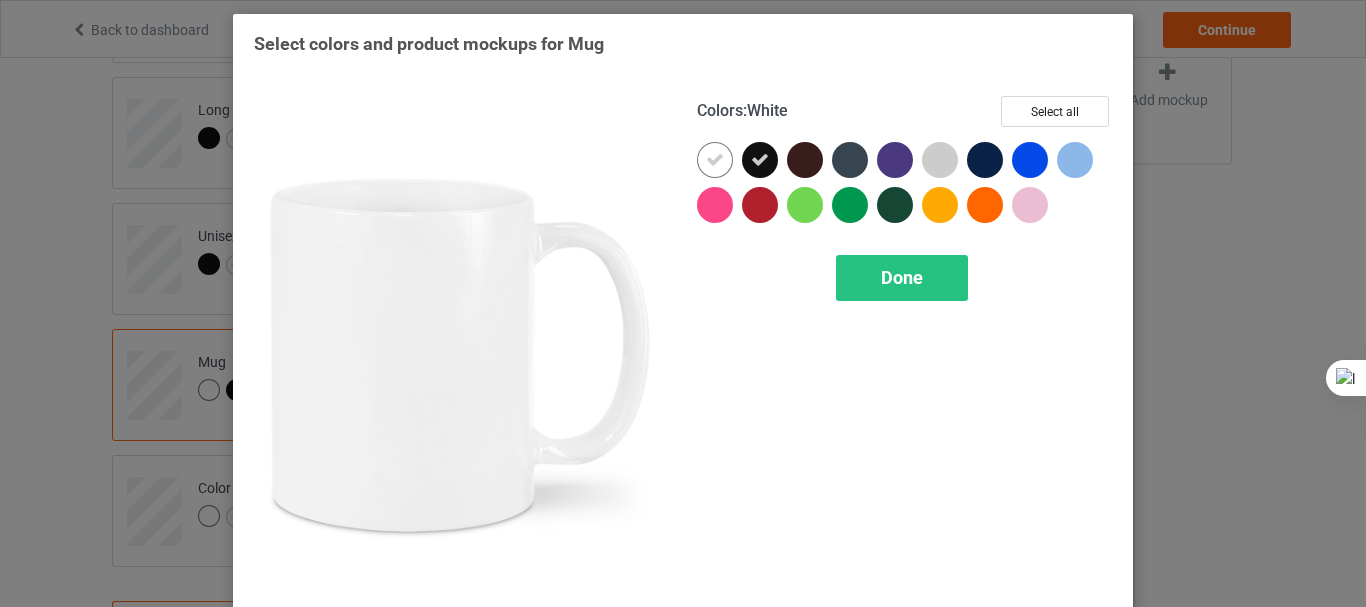click at bounding box center [715, 160] 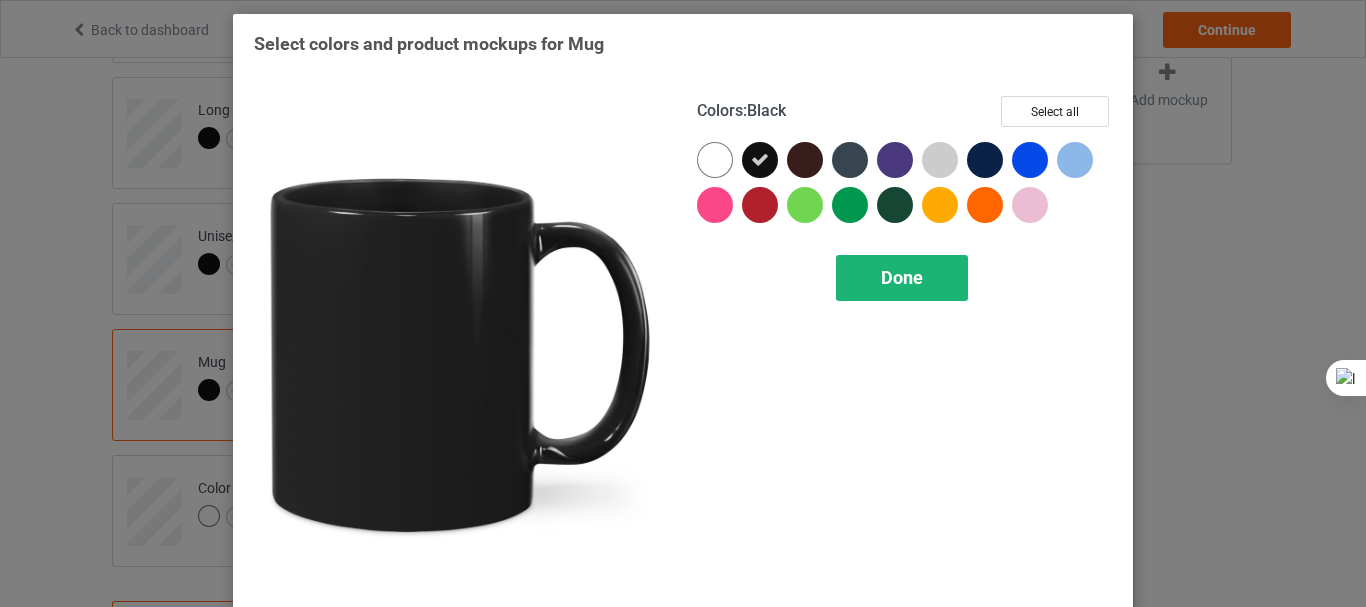 click on "Done" at bounding box center (902, 277) 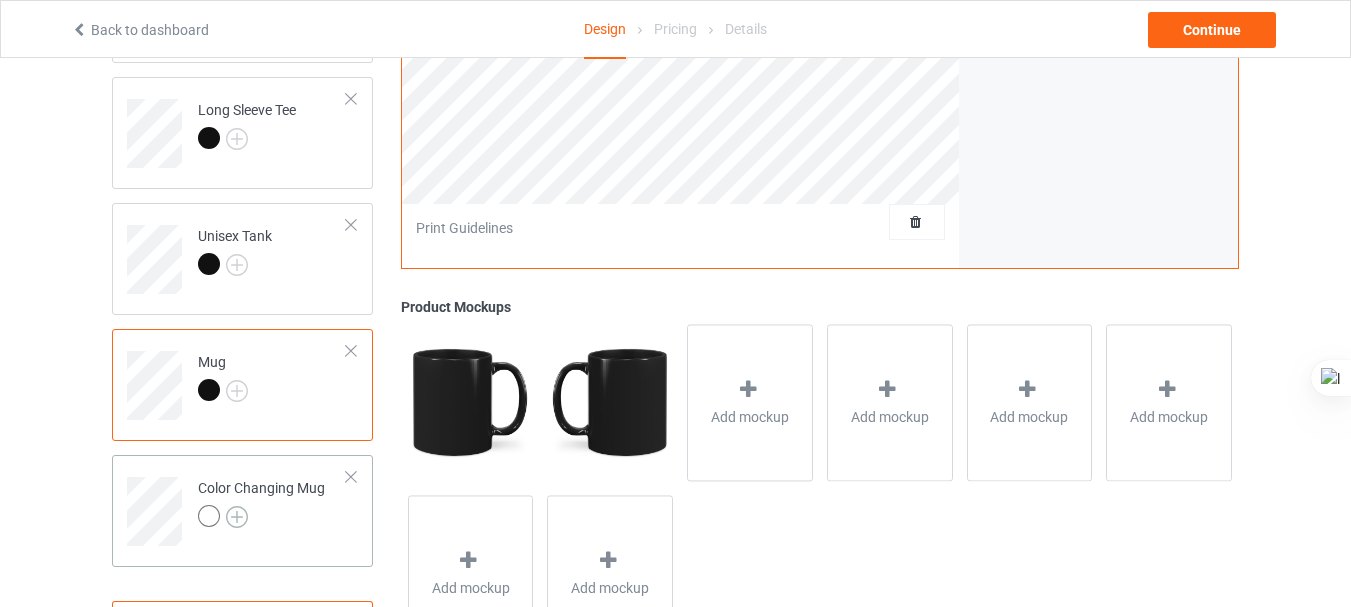 click at bounding box center [237, 517] 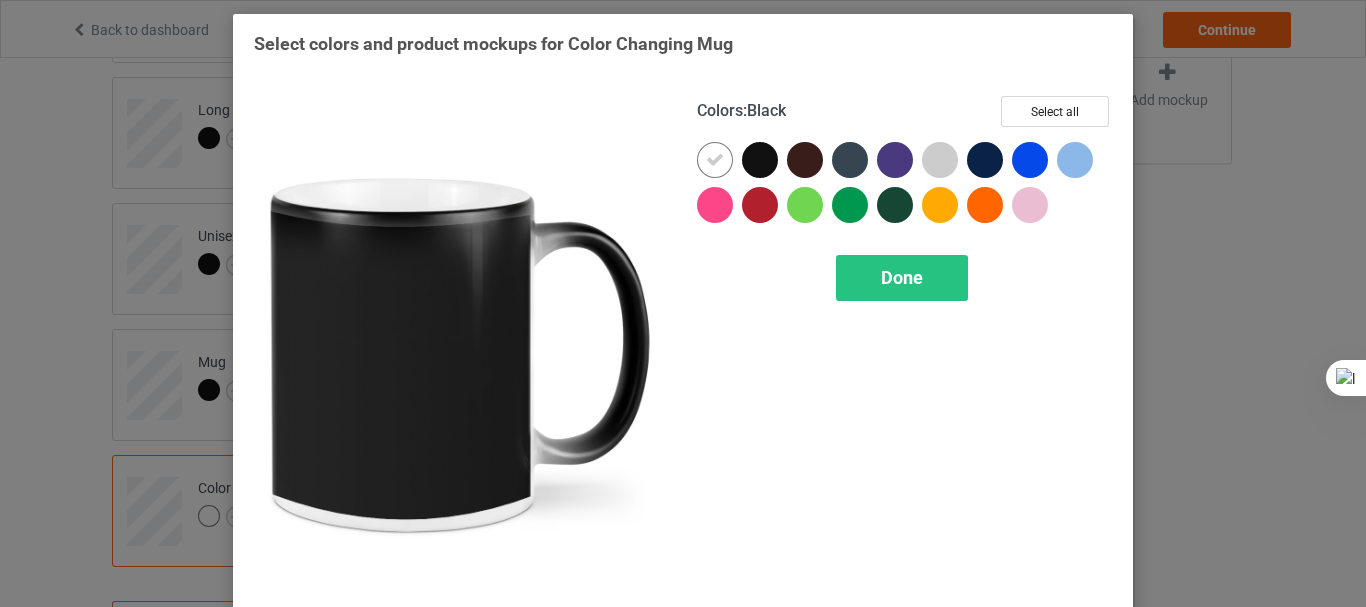 click at bounding box center (760, 160) 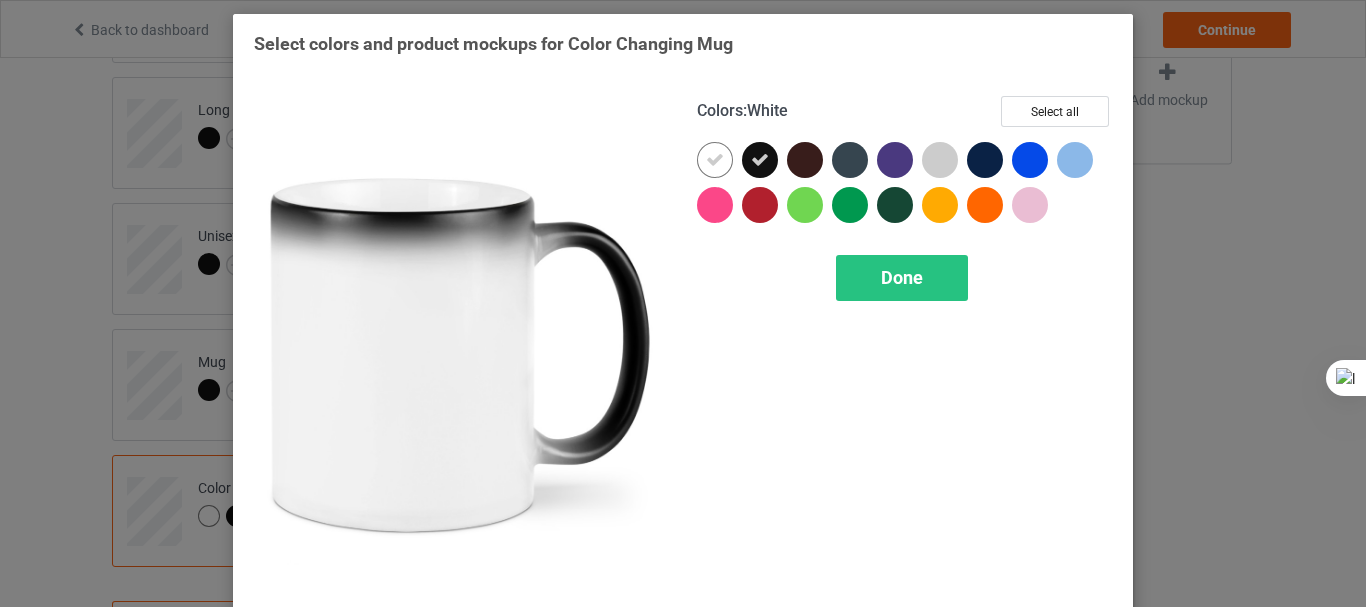 click at bounding box center [715, 160] 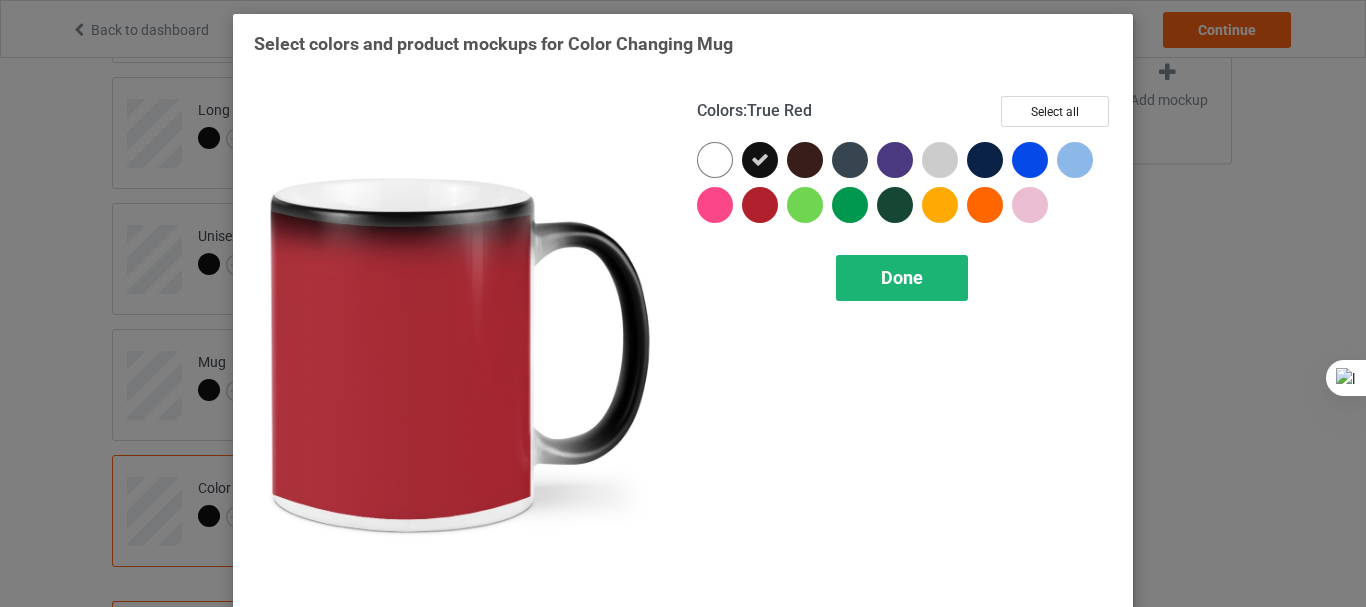 click on "Done" at bounding box center [902, 277] 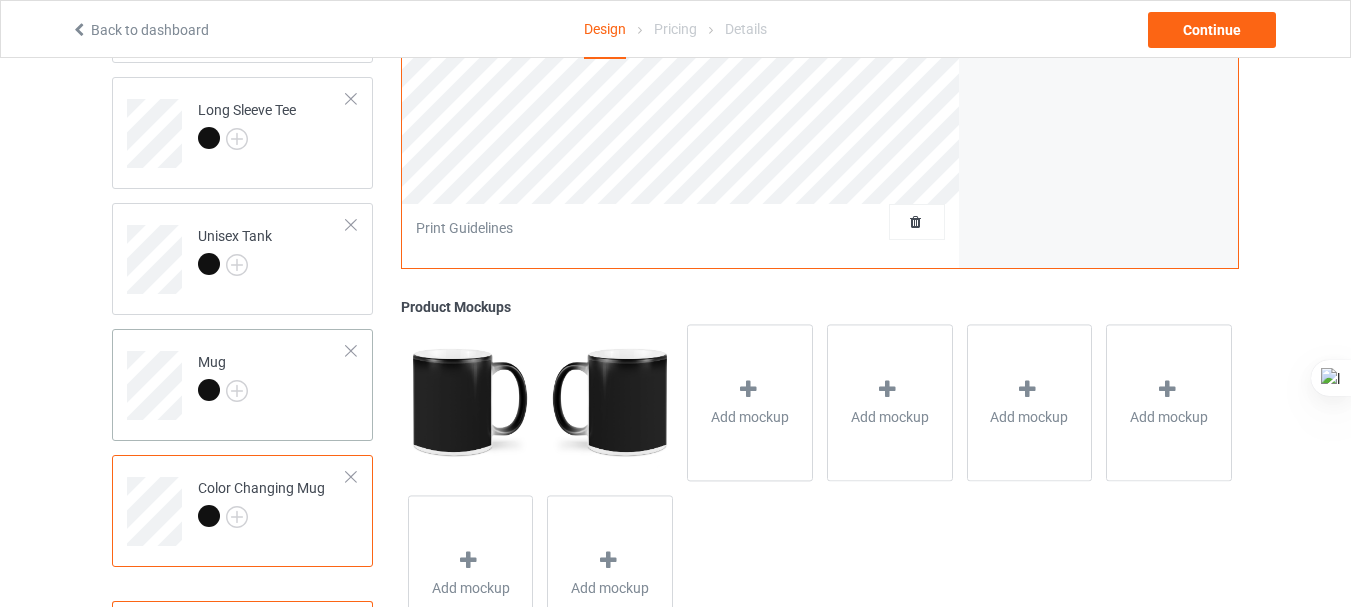 click on "Mug" at bounding box center [272, 378] 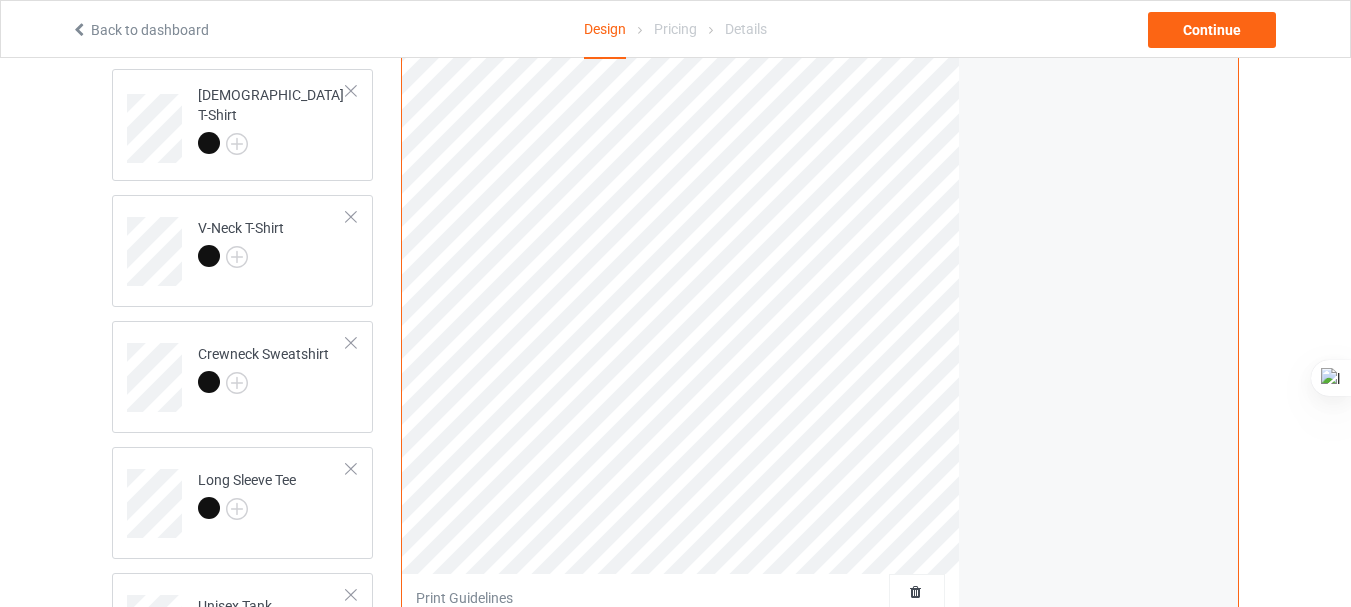 scroll, scrollTop: 537, scrollLeft: 0, axis: vertical 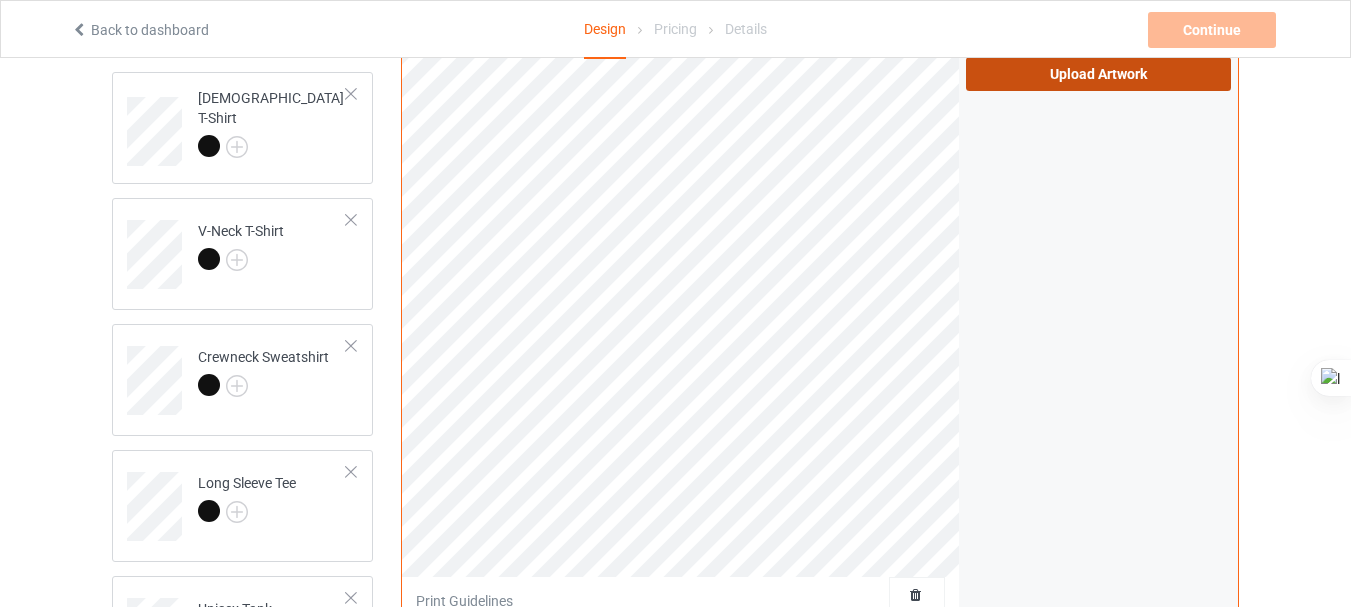 click on "Upload Artwork" at bounding box center (1098, 74) 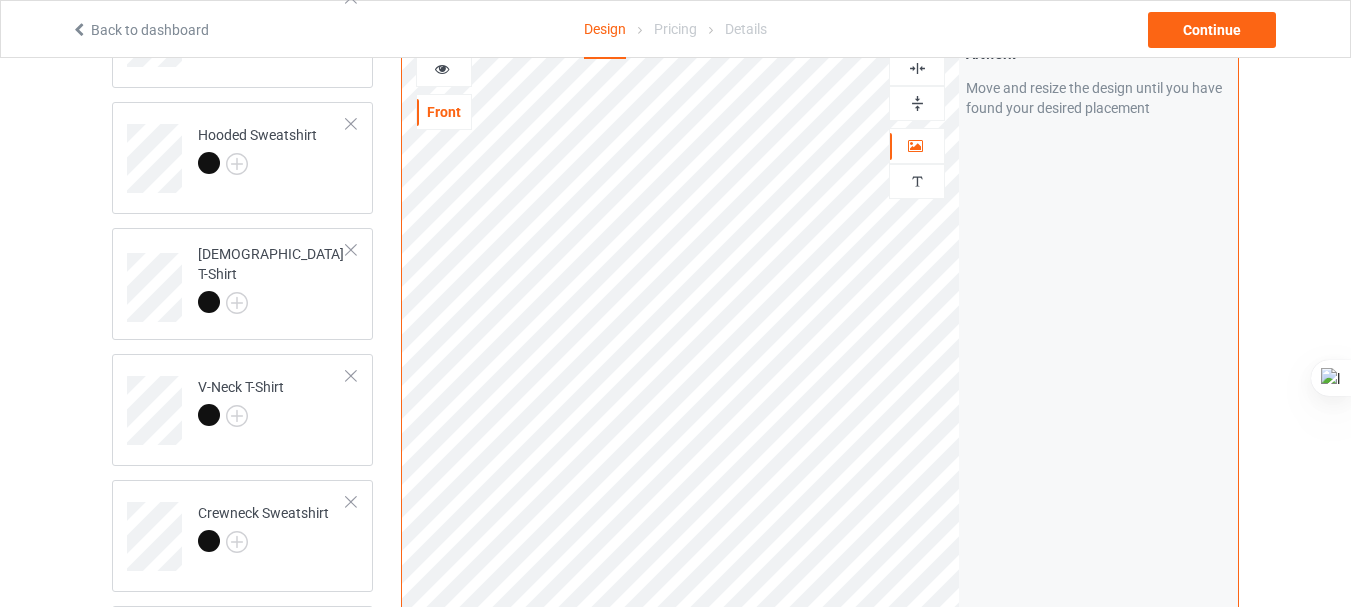 scroll, scrollTop: 367, scrollLeft: 0, axis: vertical 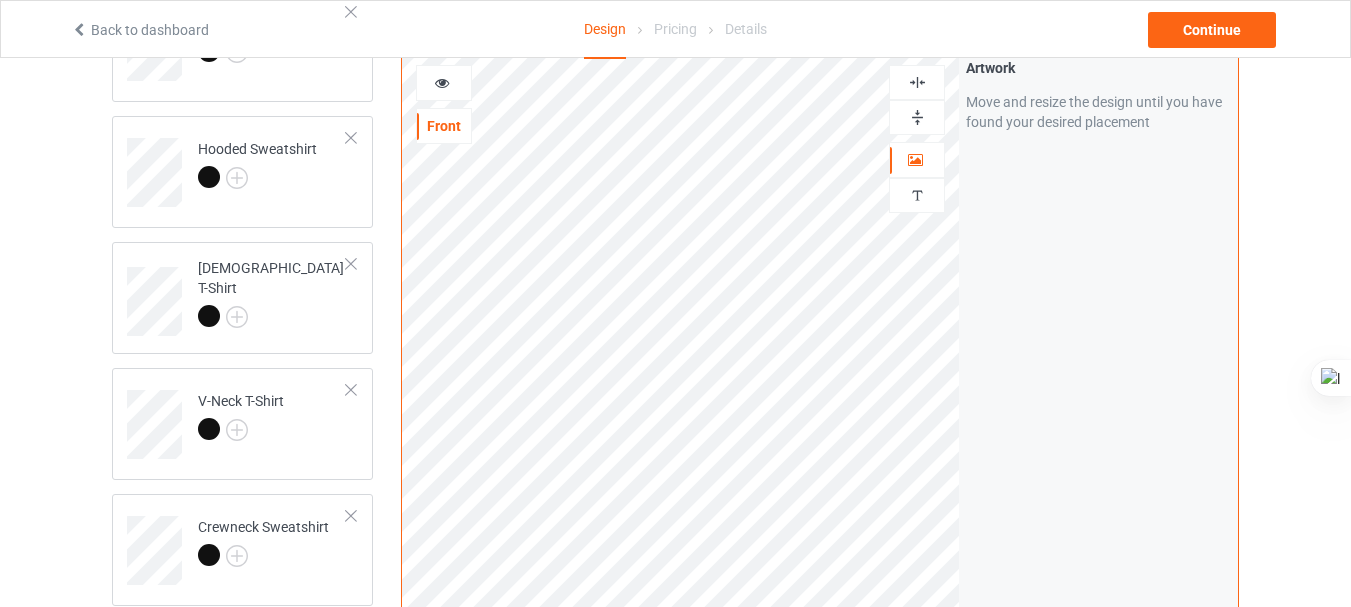 click at bounding box center [442, 80] 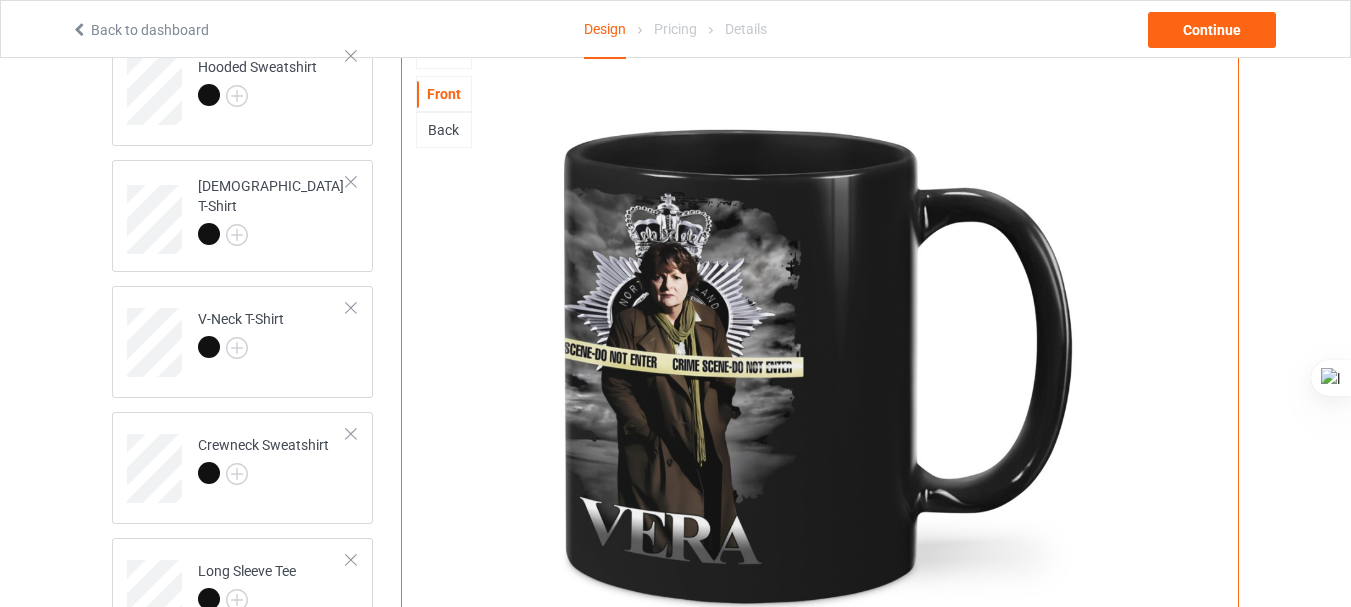 scroll, scrollTop: 410, scrollLeft: 0, axis: vertical 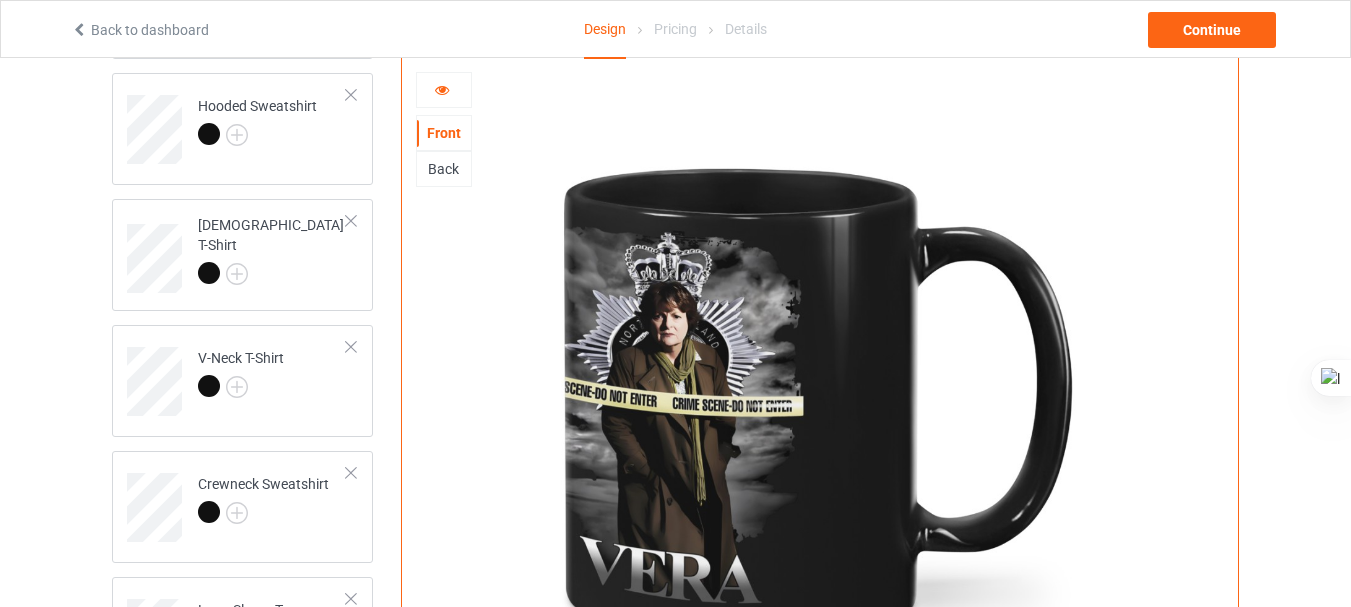 click at bounding box center [442, 87] 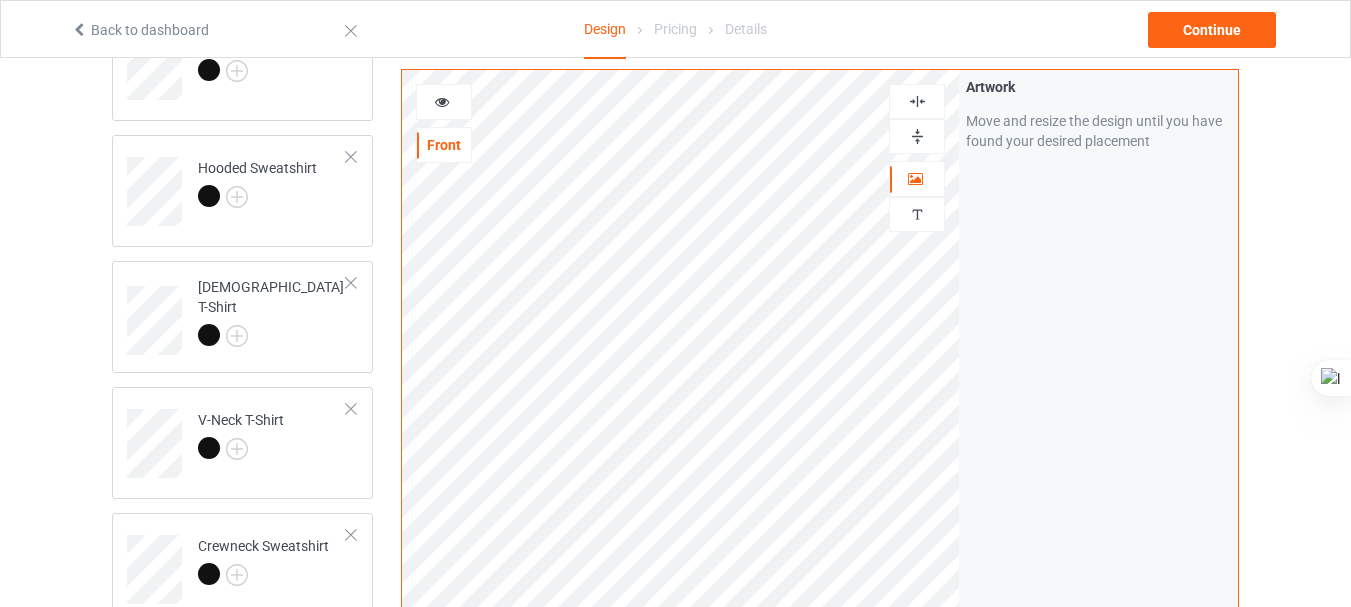 scroll, scrollTop: 331, scrollLeft: 0, axis: vertical 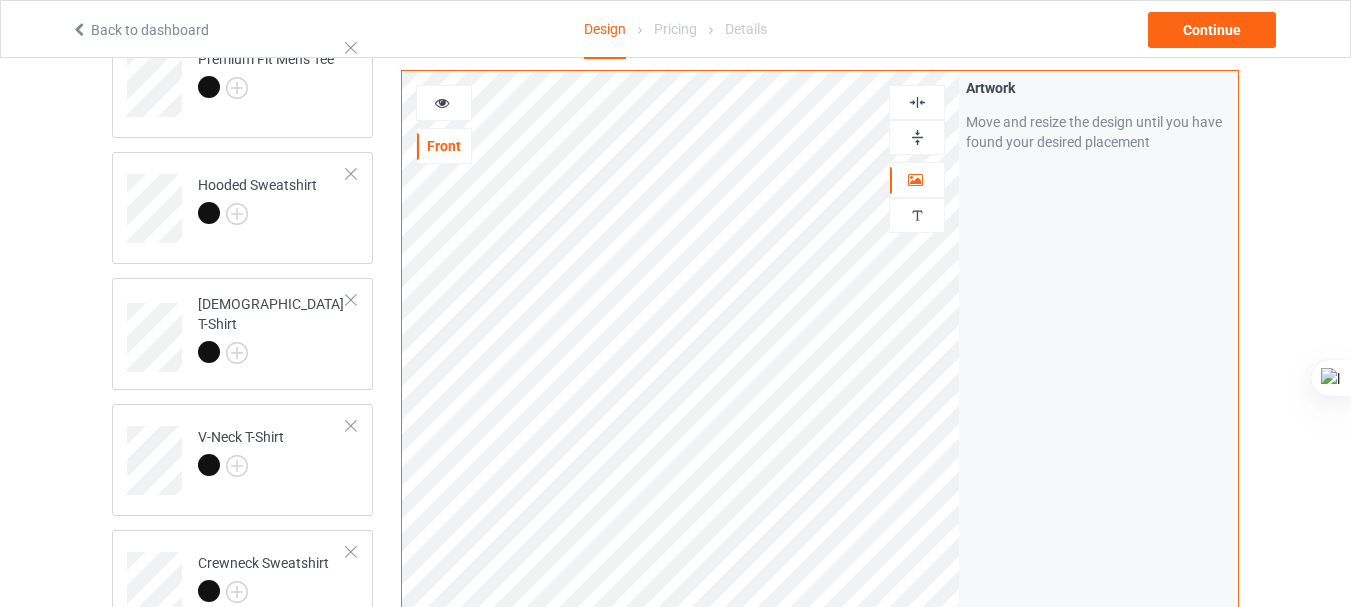 click at bounding box center (442, 100) 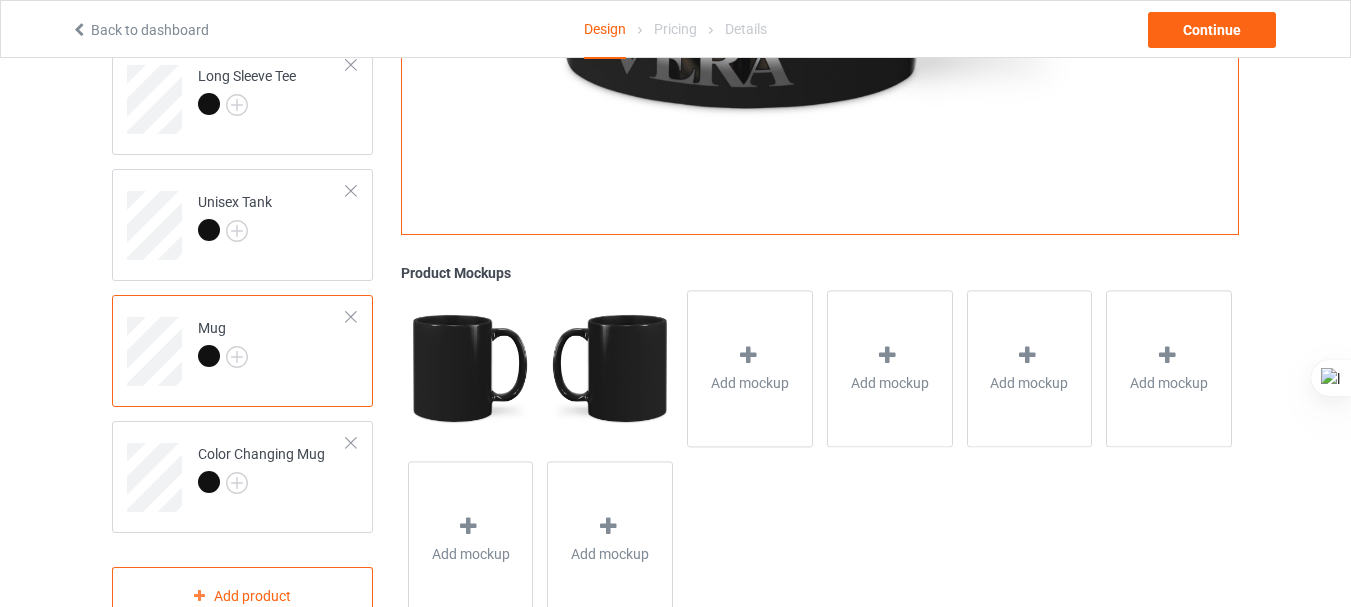scroll, scrollTop: 949, scrollLeft: 0, axis: vertical 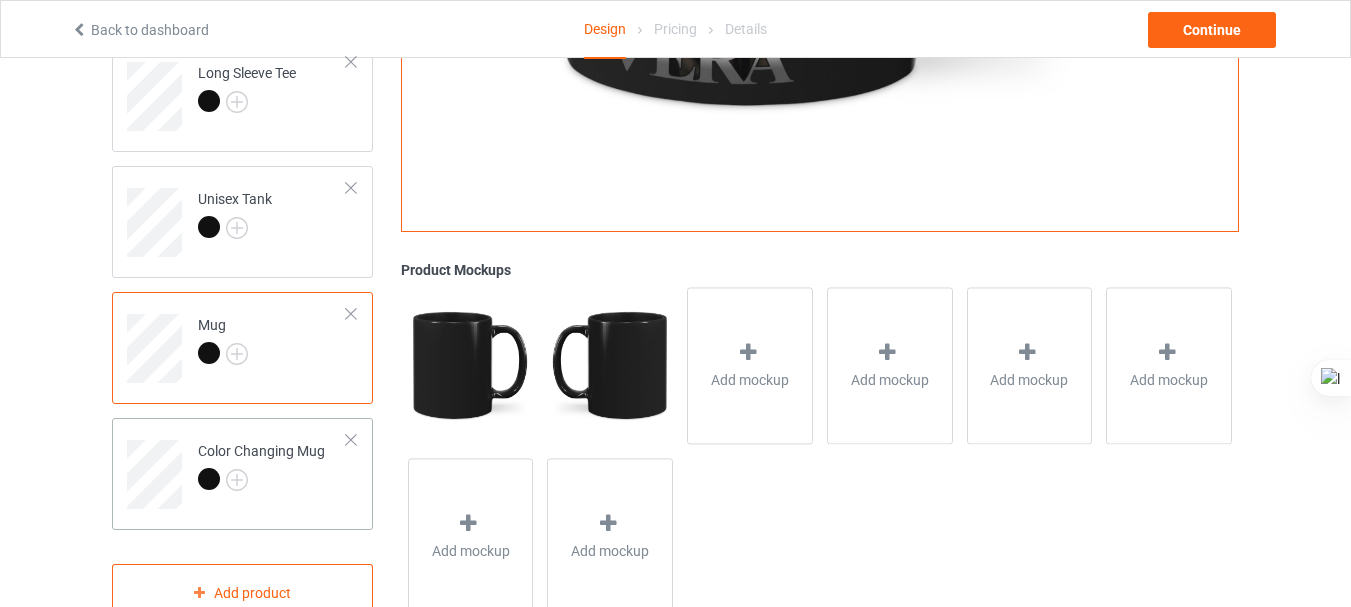 click at bounding box center [261, 482] 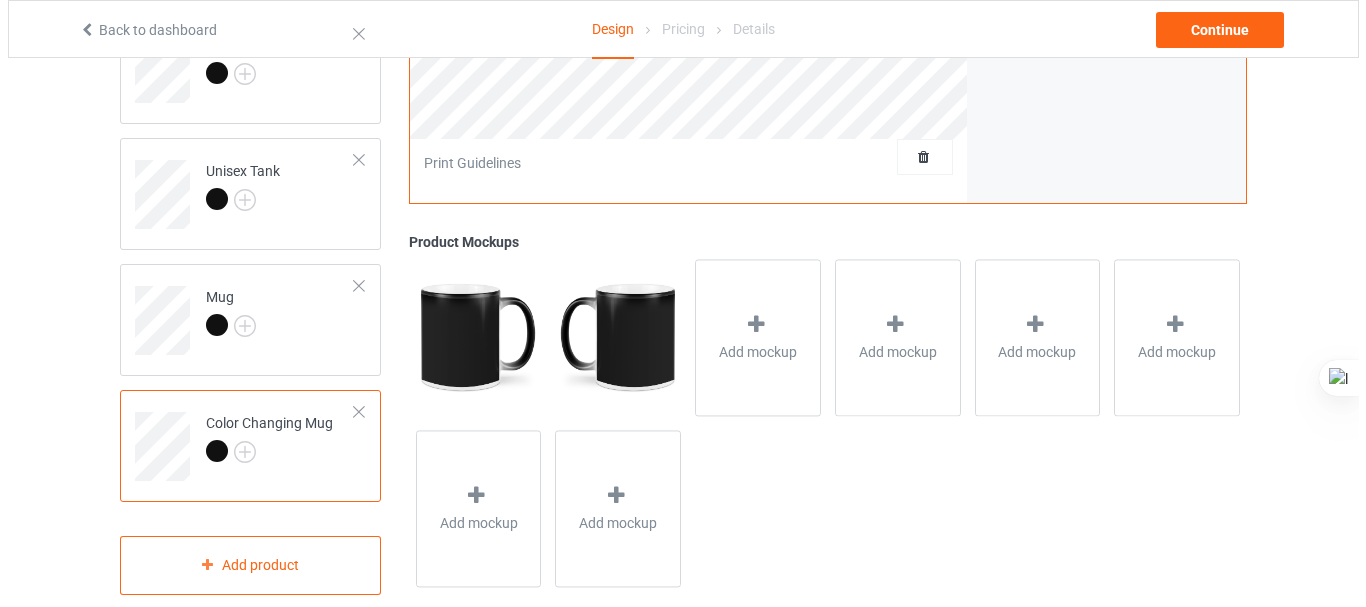 scroll, scrollTop: 0, scrollLeft: 0, axis: both 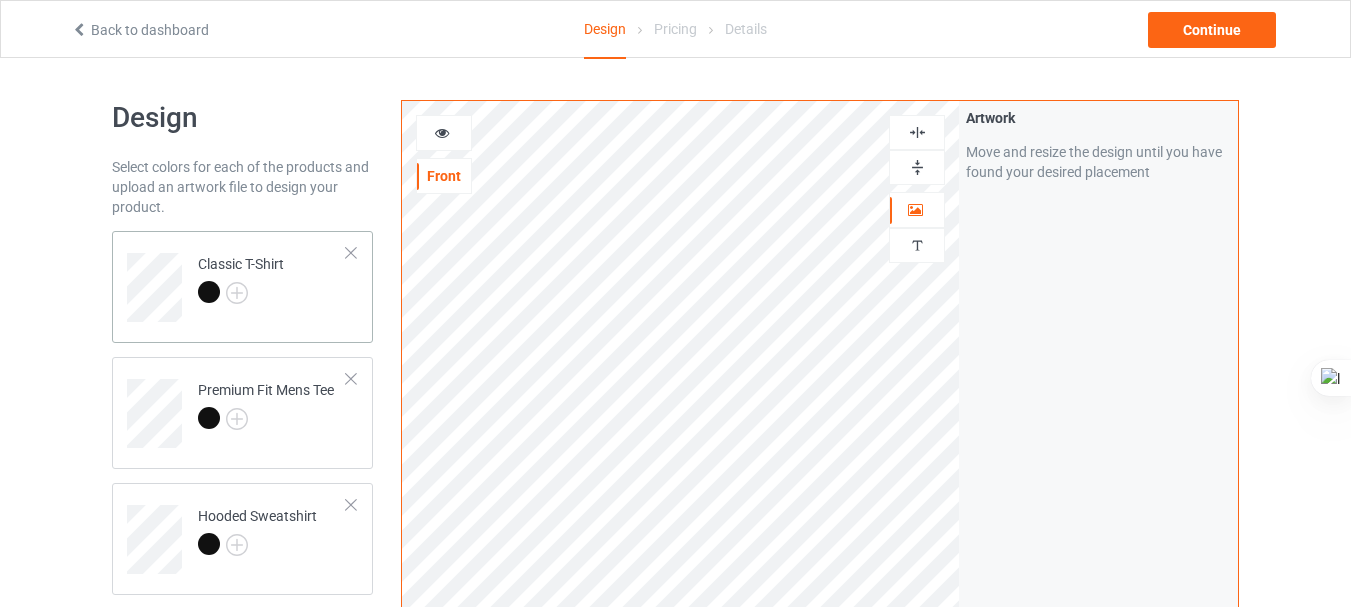 click on "Classic T-Shirt" at bounding box center (272, 280) 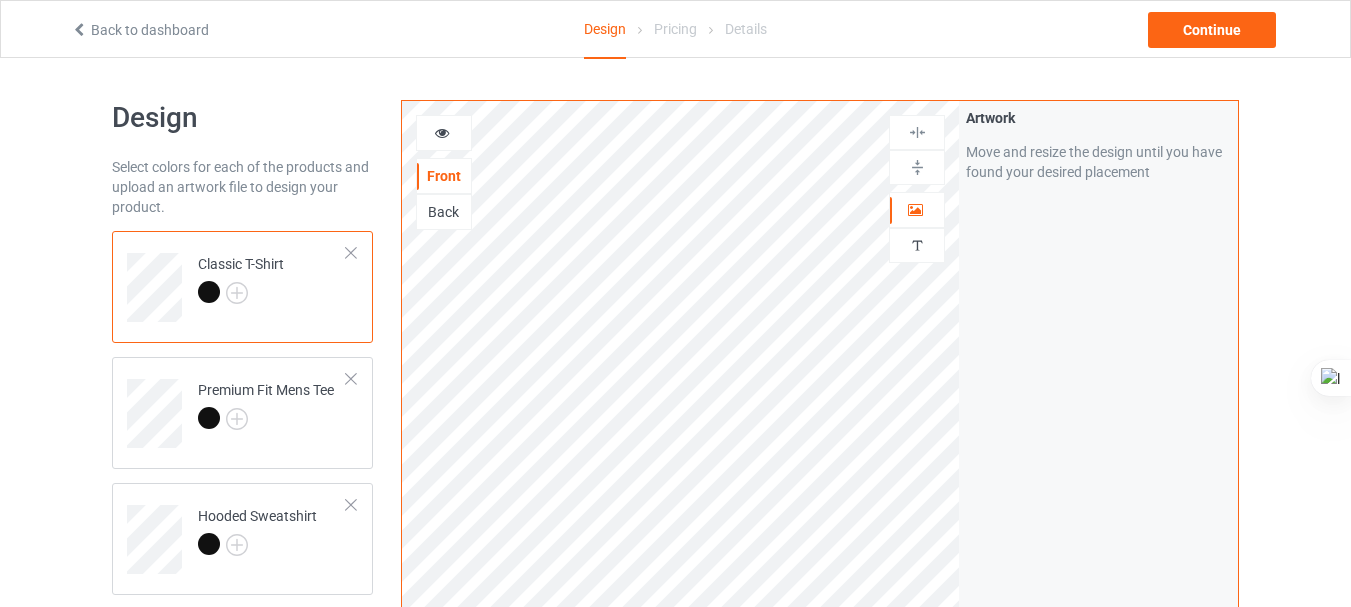 click at bounding box center (442, 130) 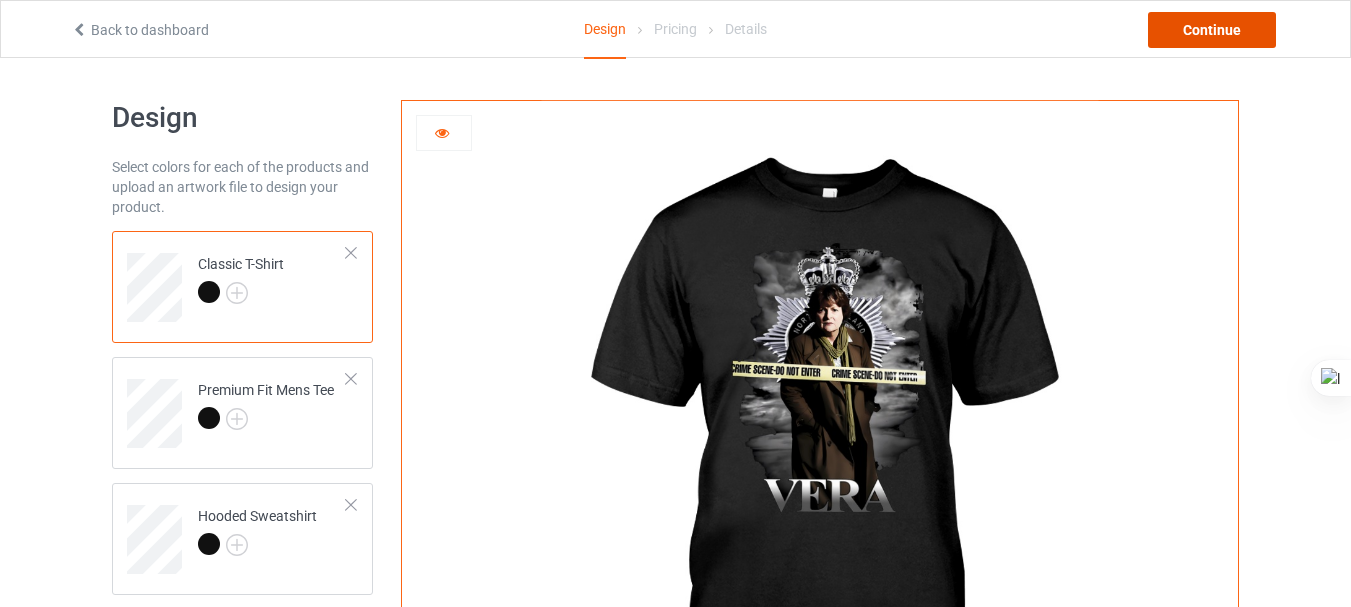 click on "Continue" at bounding box center [1212, 30] 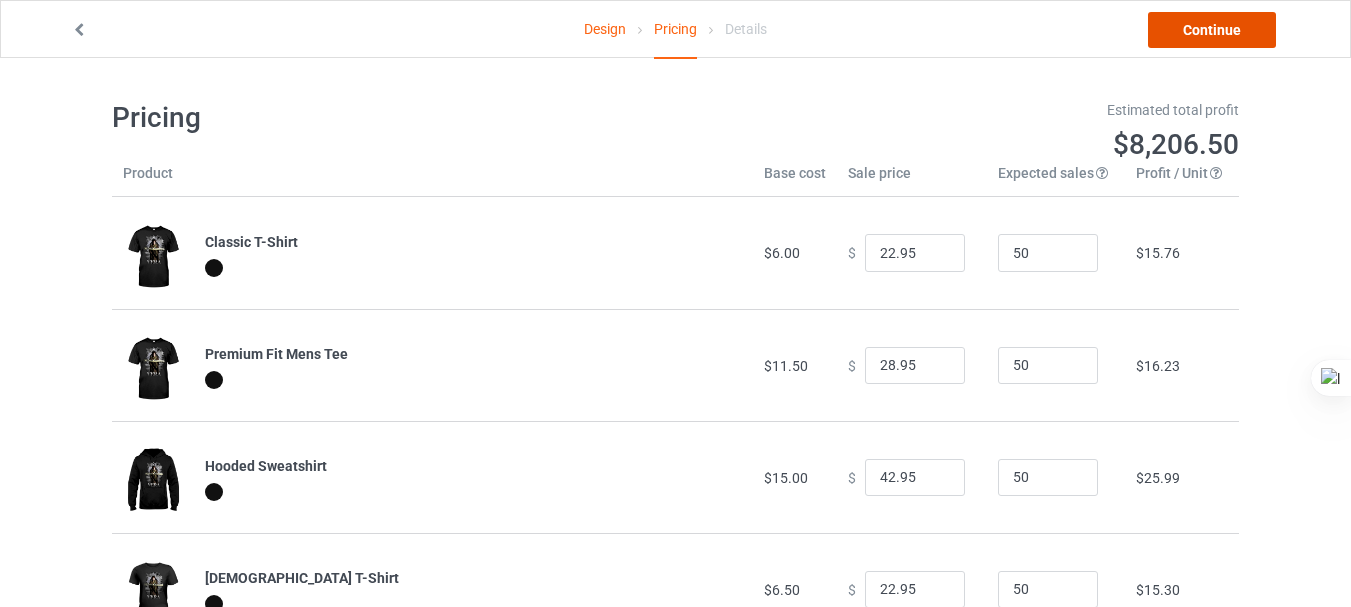 click on "Continue" at bounding box center [1212, 30] 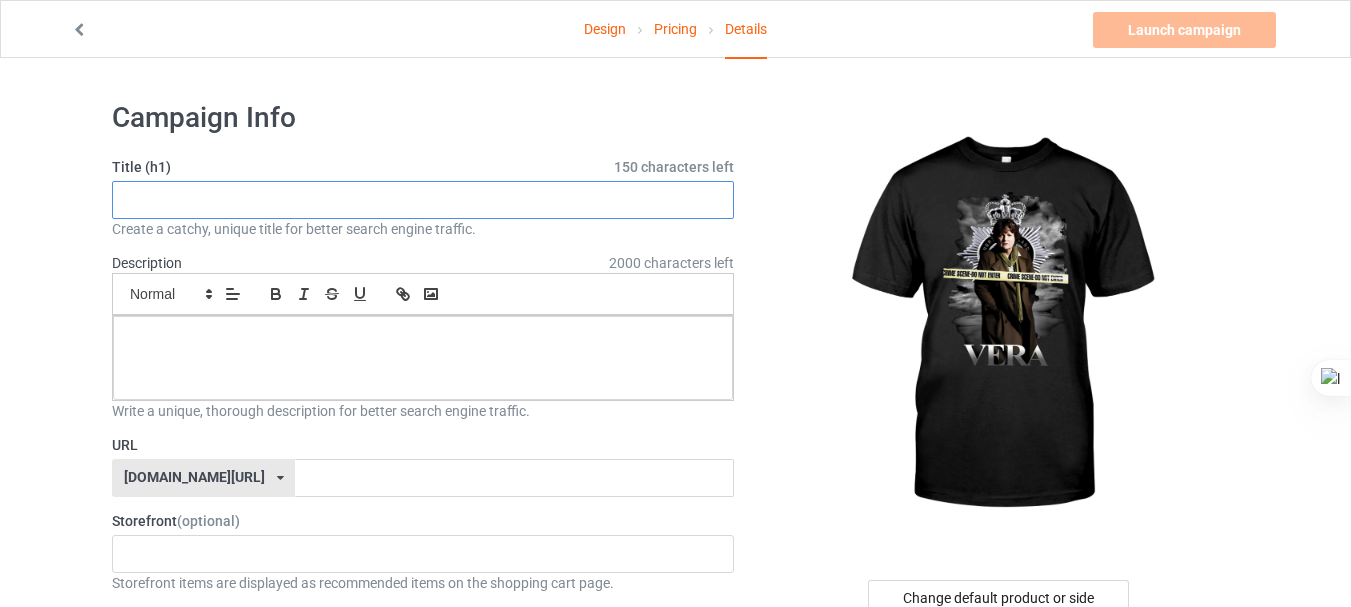 click at bounding box center (423, 200) 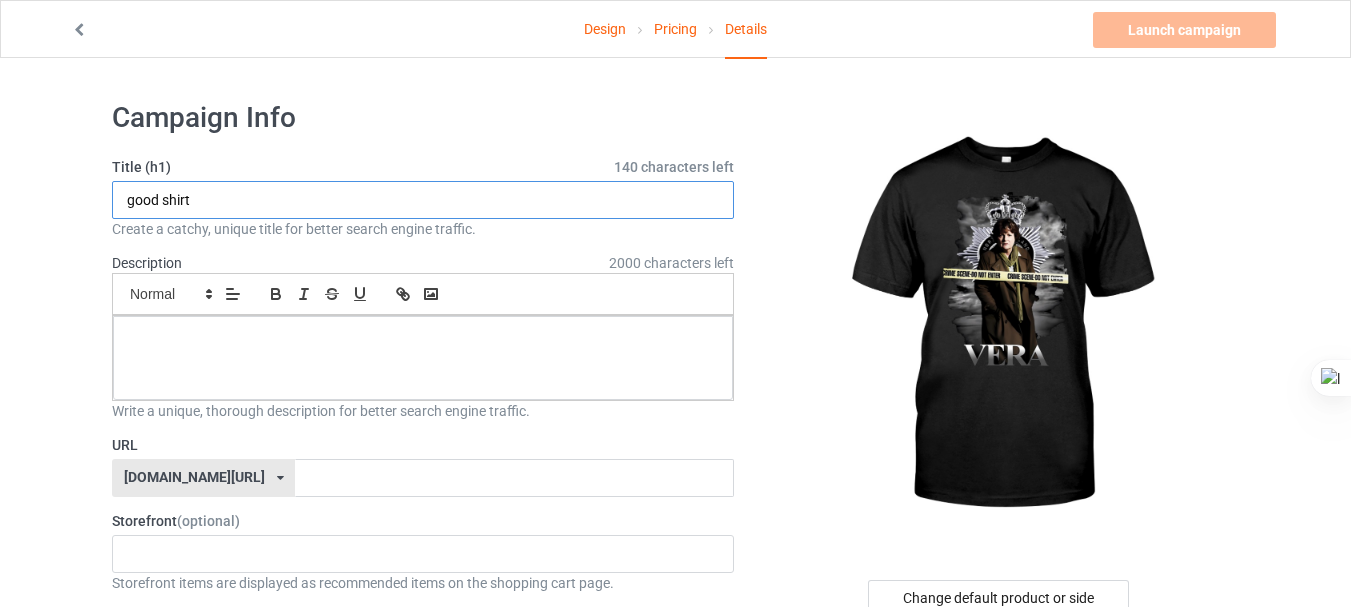 type on "good shirt" 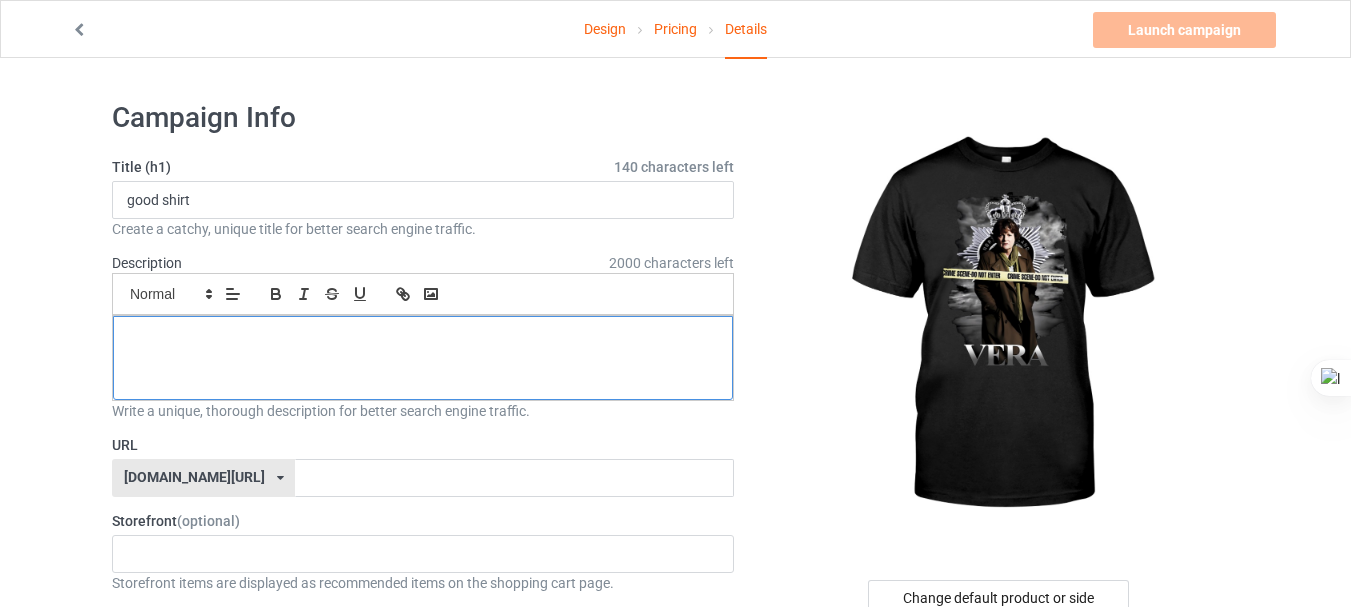 click at bounding box center [423, 338] 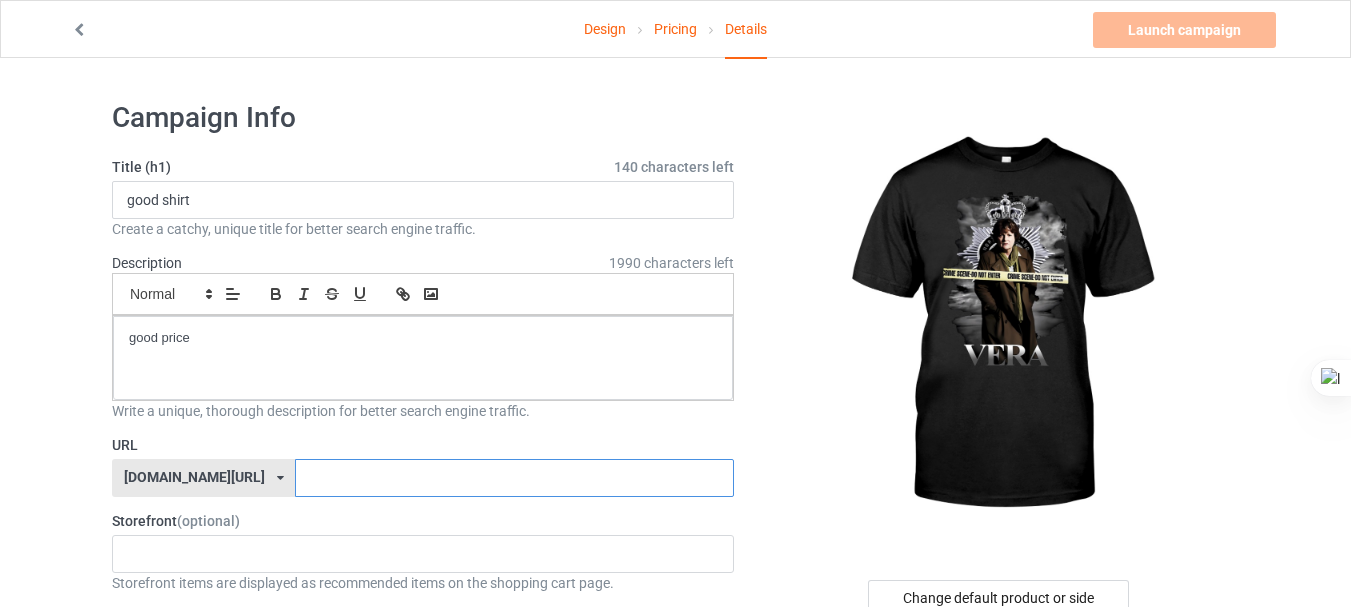 click at bounding box center (514, 478) 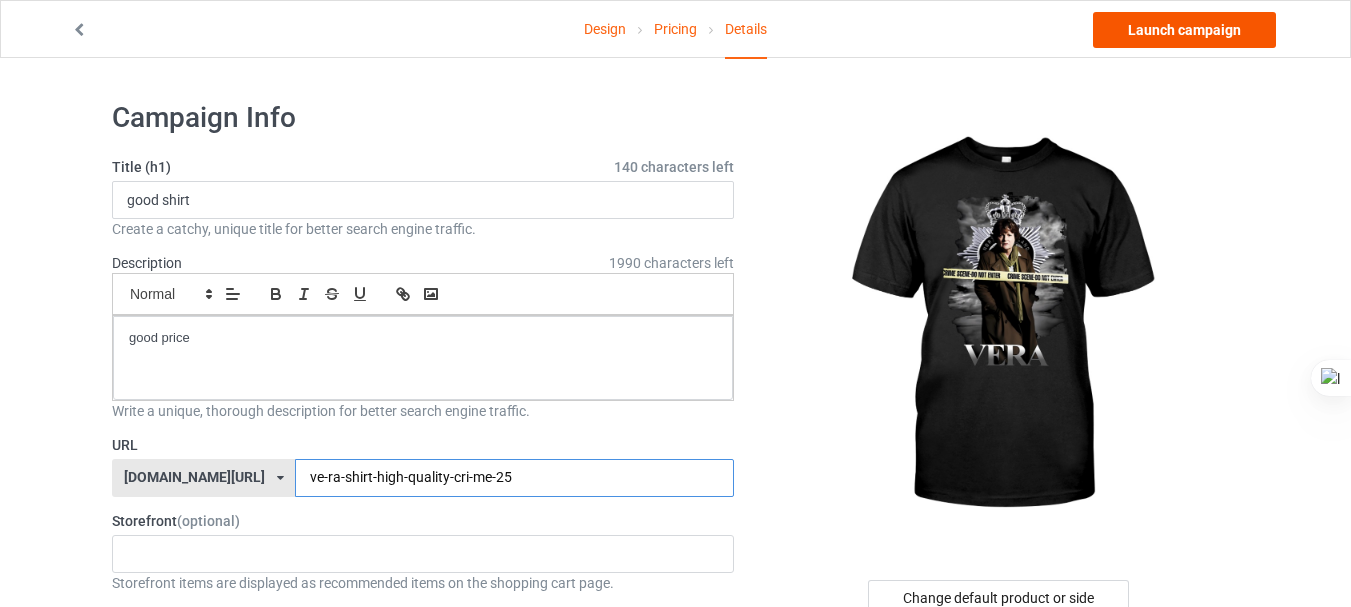 type on "ve-ra-shirt-high-quality-cri-me-25" 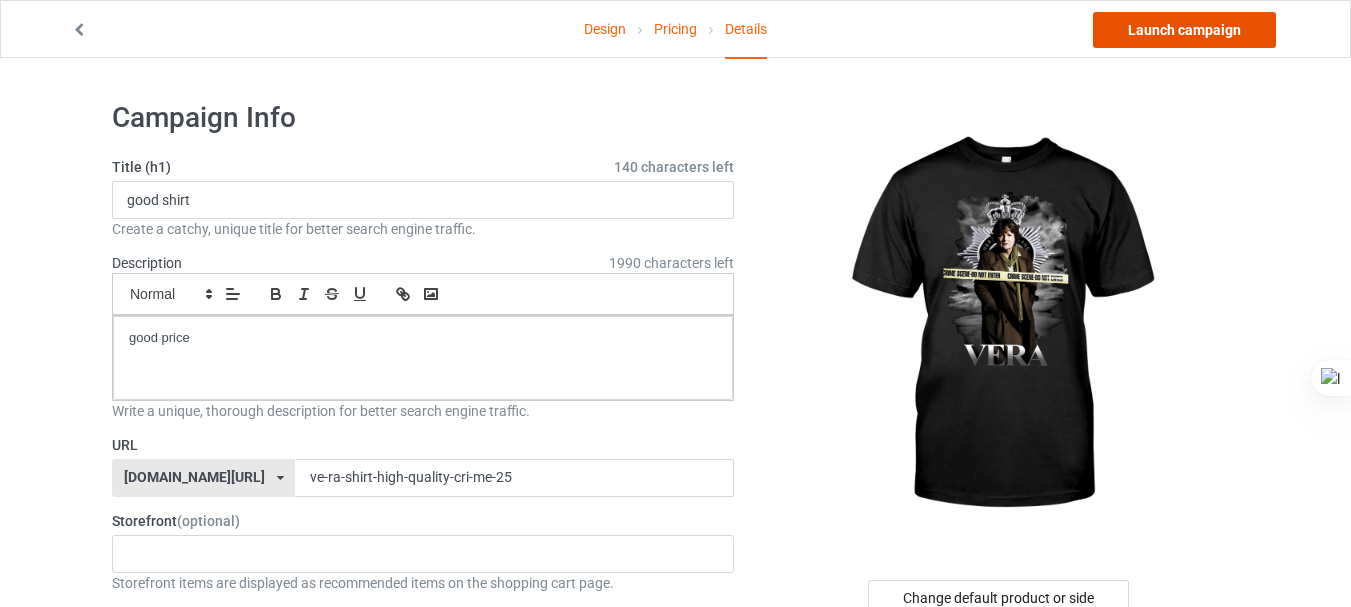 click on "Launch campaign" at bounding box center [1184, 30] 